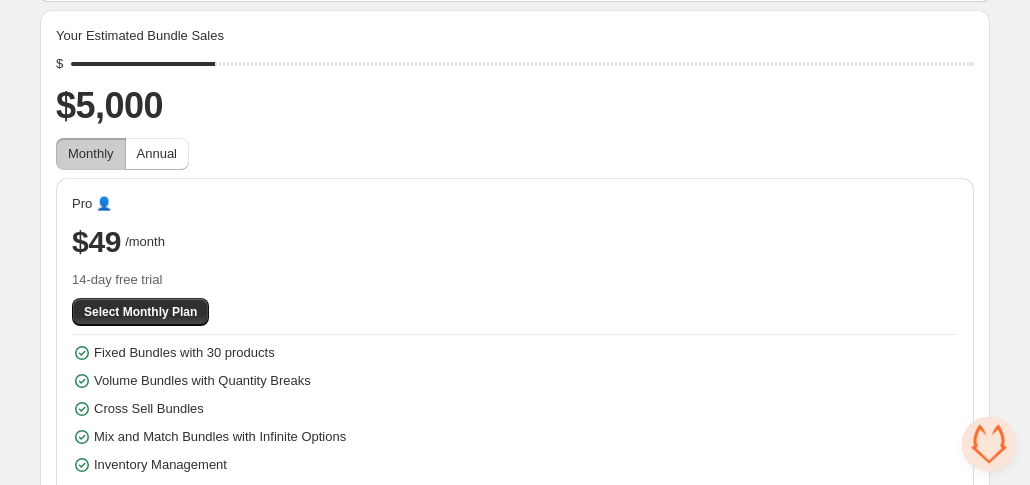 scroll, scrollTop: 134, scrollLeft: 0, axis: vertical 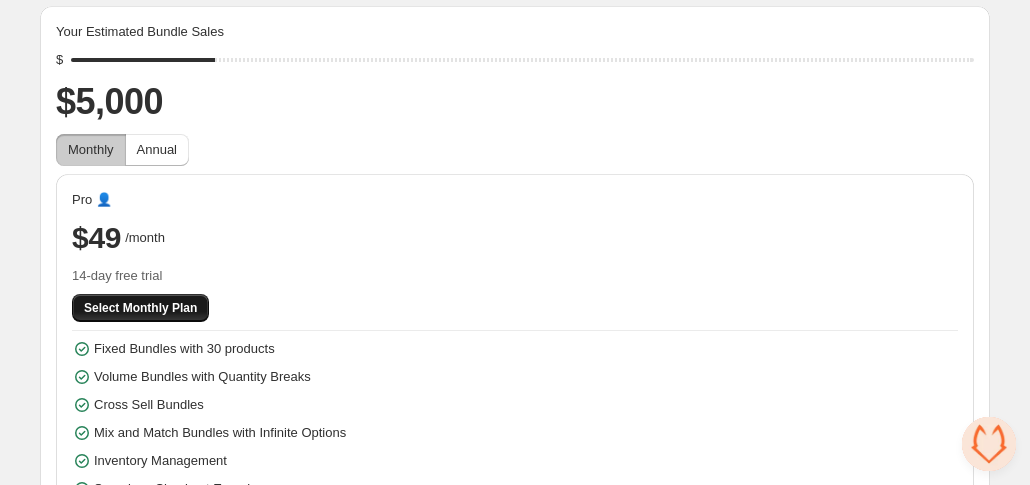 click on "Select Monthly Plan" at bounding box center (140, 308) 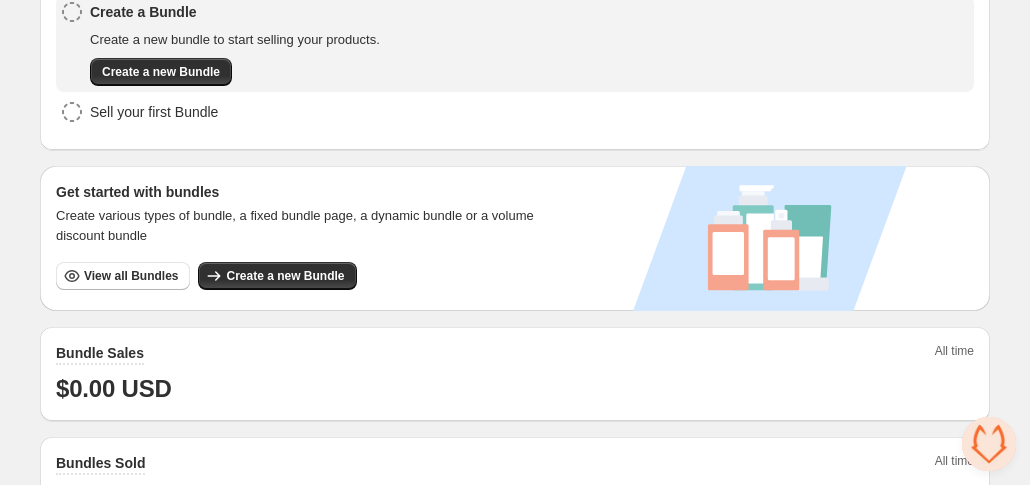 scroll, scrollTop: 259, scrollLeft: 0, axis: vertical 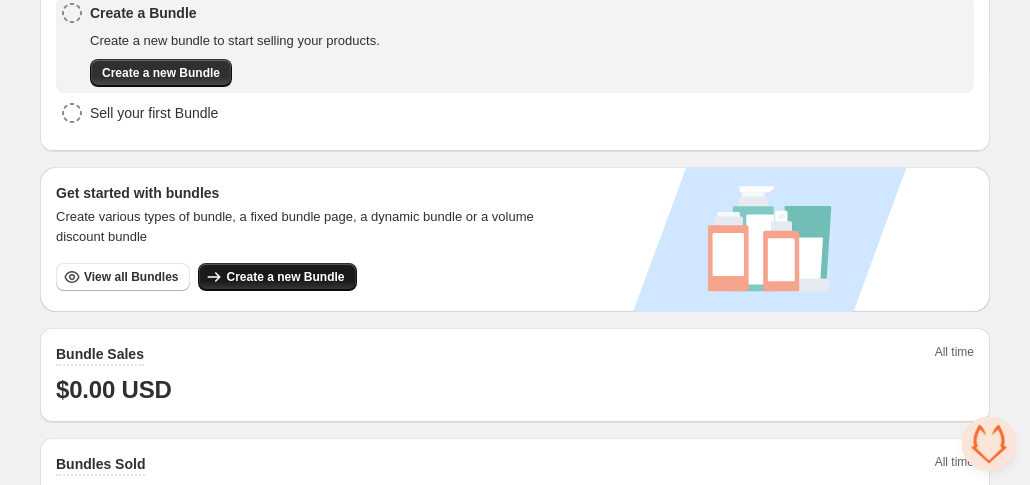 click on "Create a new Bundle" at bounding box center [285, 277] 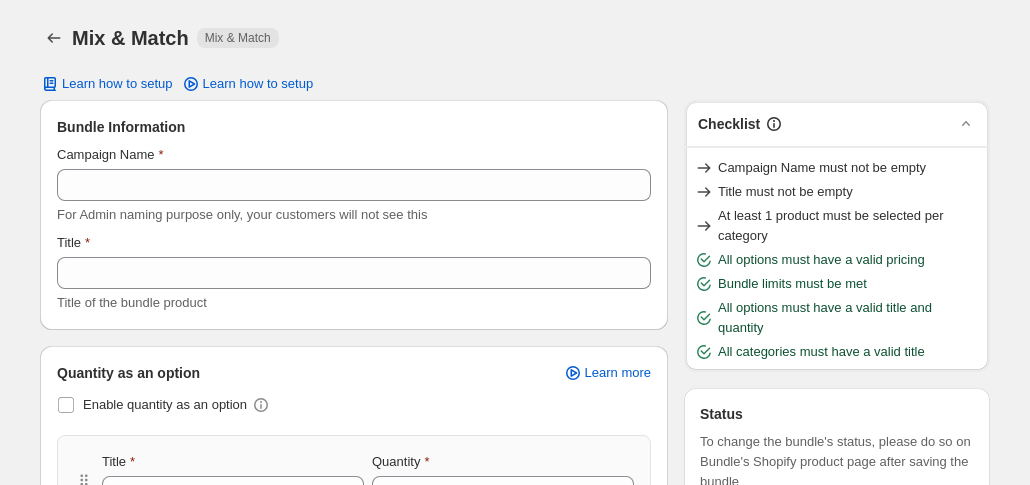 scroll, scrollTop: 0, scrollLeft: 0, axis: both 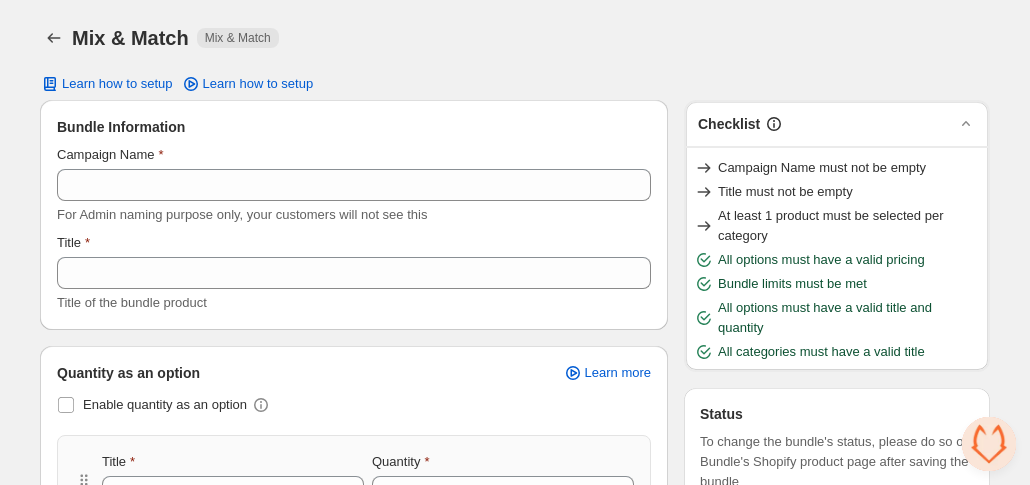 click on "Campaign Name For Admin naming purpose only, your customers will not see this" at bounding box center [354, 185] 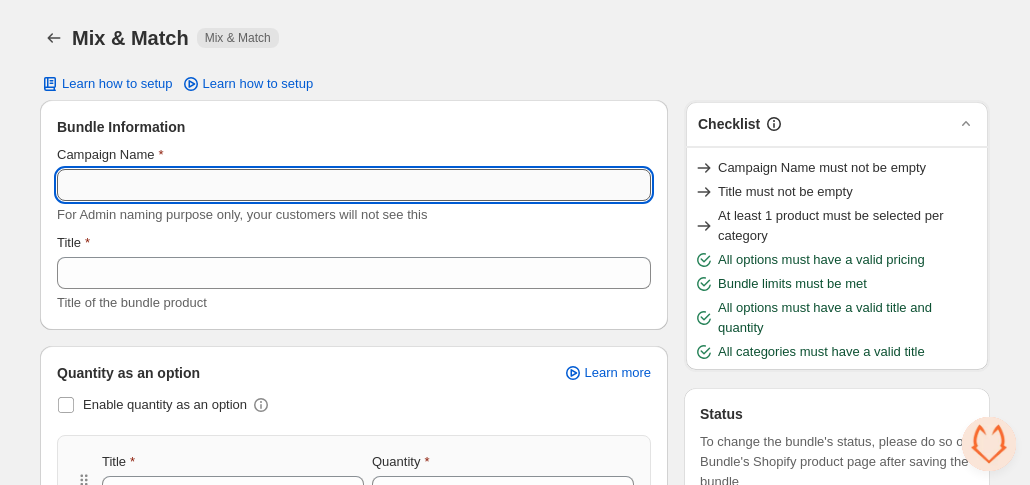 click on "Campaign Name" at bounding box center (354, 185) 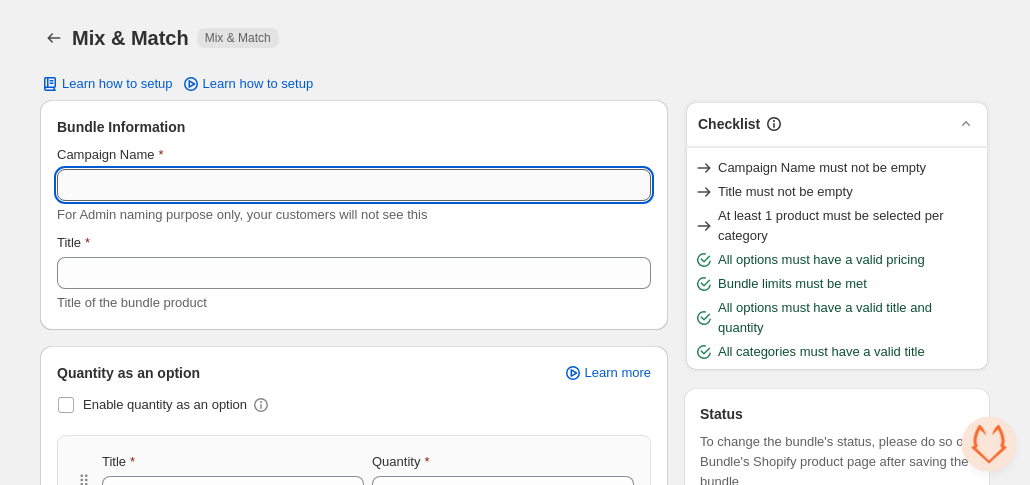 click on "Campaign Name" at bounding box center (354, 185) 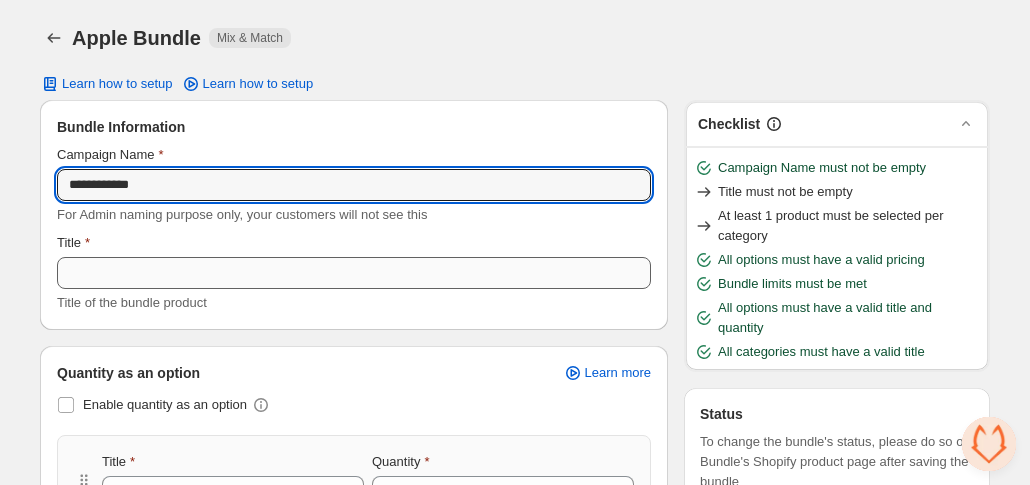 type on "**********" 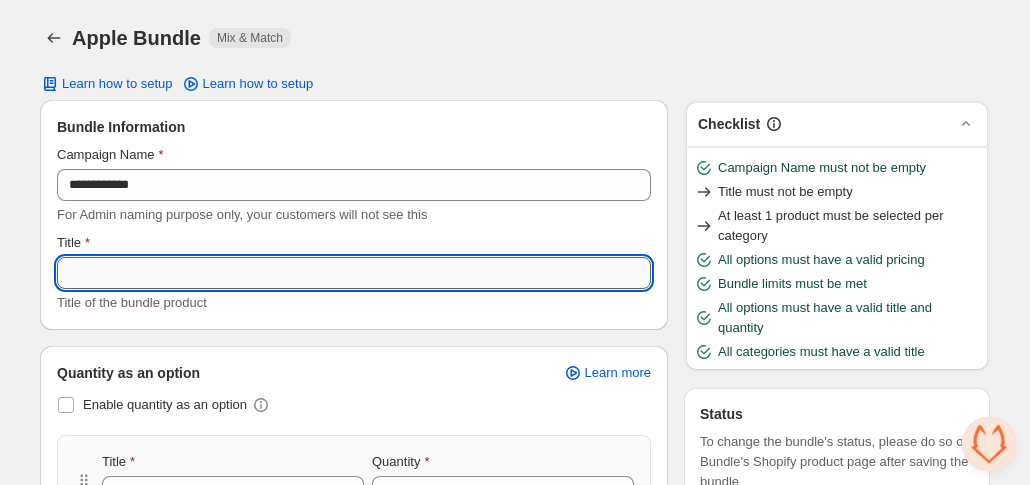 click on "Title" at bounding box center [354, 273] 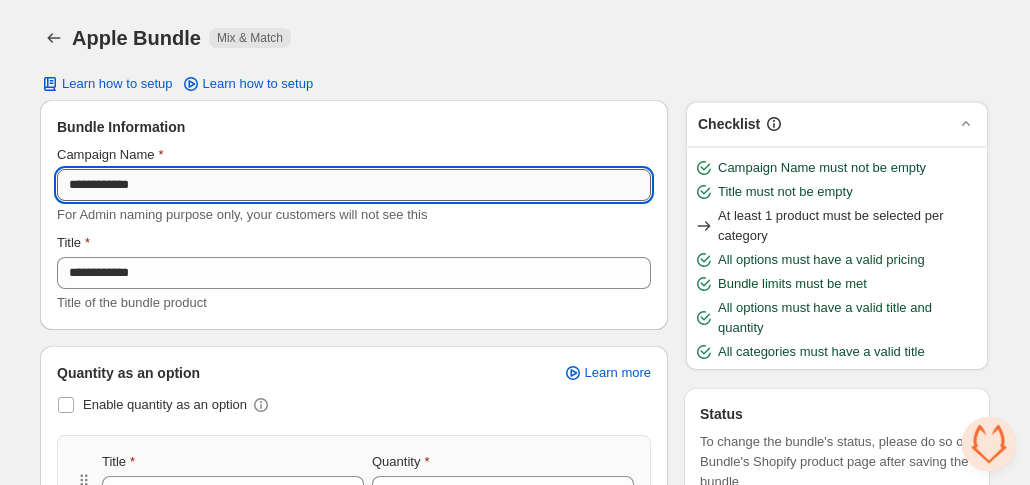 click on "**********" at bounding box center (354, 185) 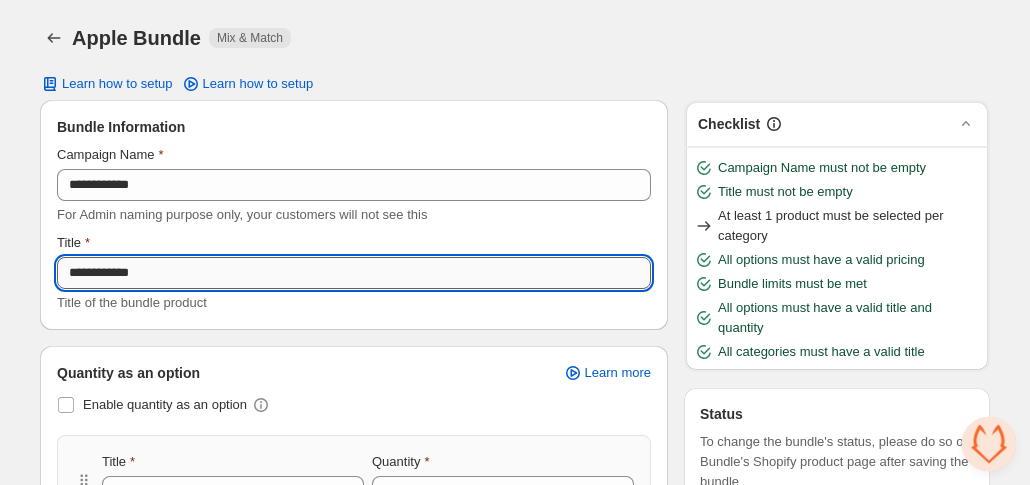 click on "**********" at bounding box center (354, 273) 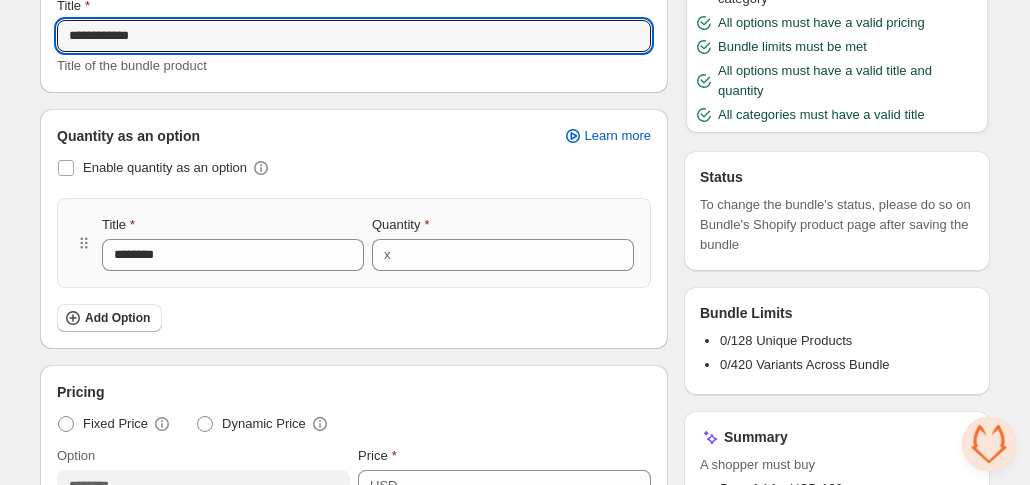 scroll, scrollTop: 245, scrollLeft: 0, axis: vertical 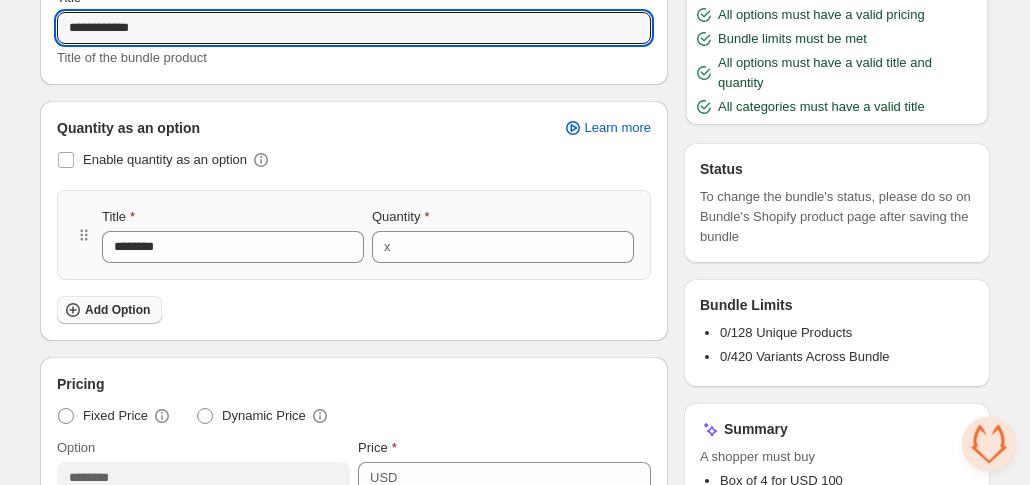 type on "**********" 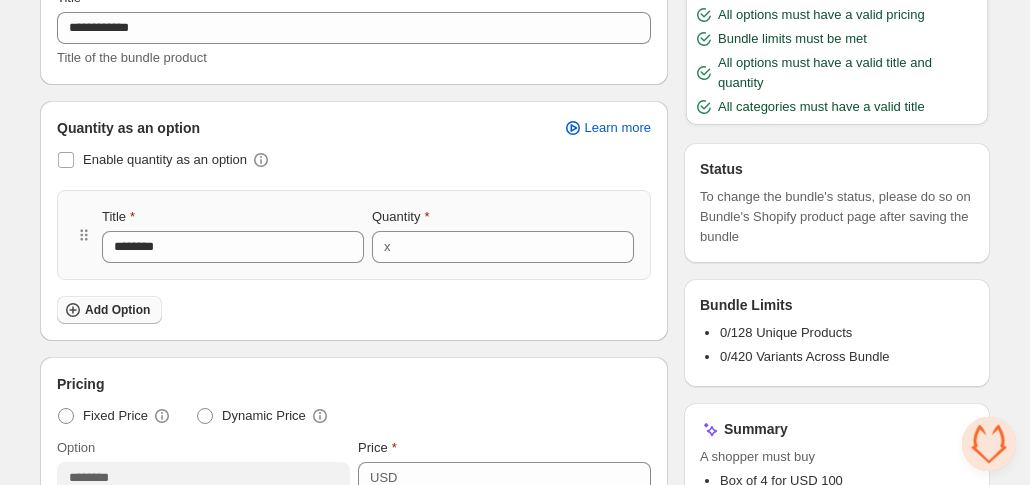 click on "Add Option" at bounding box center (117, 310) 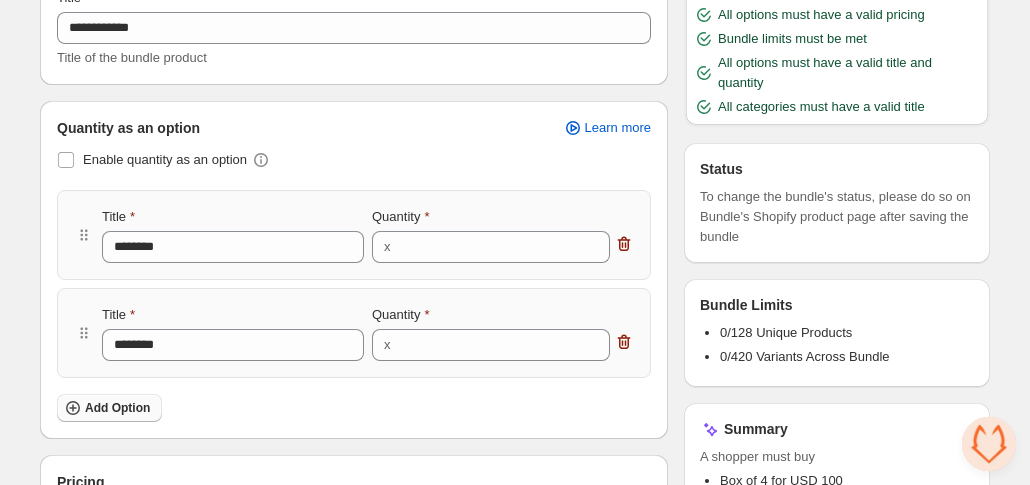 click on "Add Option" at bounding box center (117, 408) 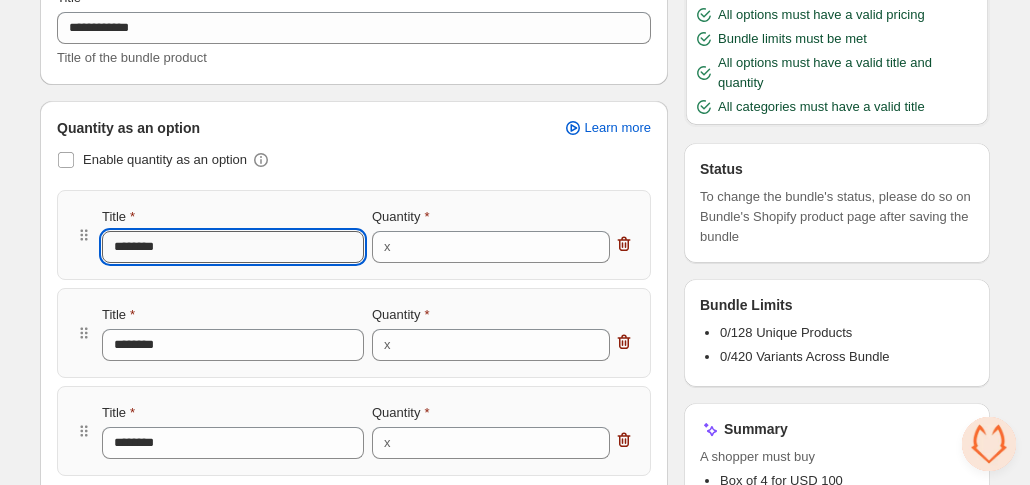 click on "********" at bounding box center (233, 247) 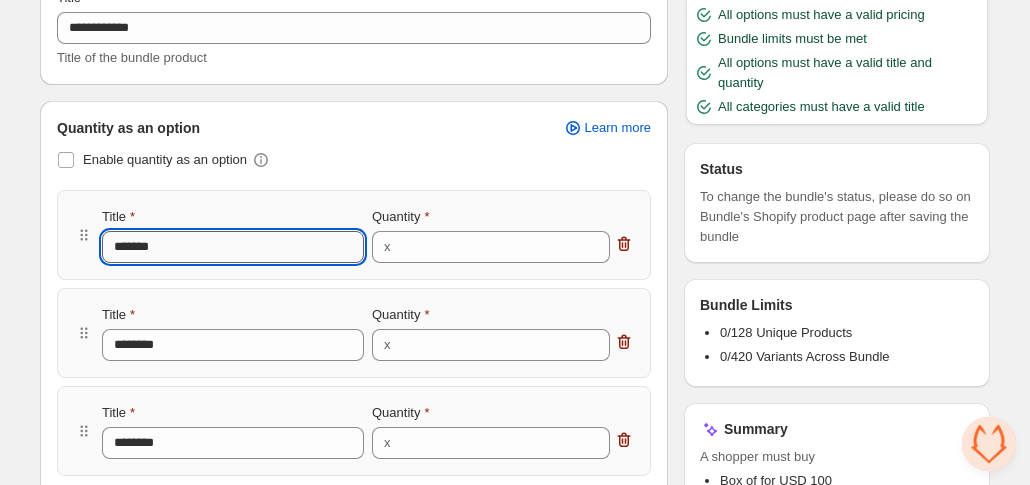 type on "******" 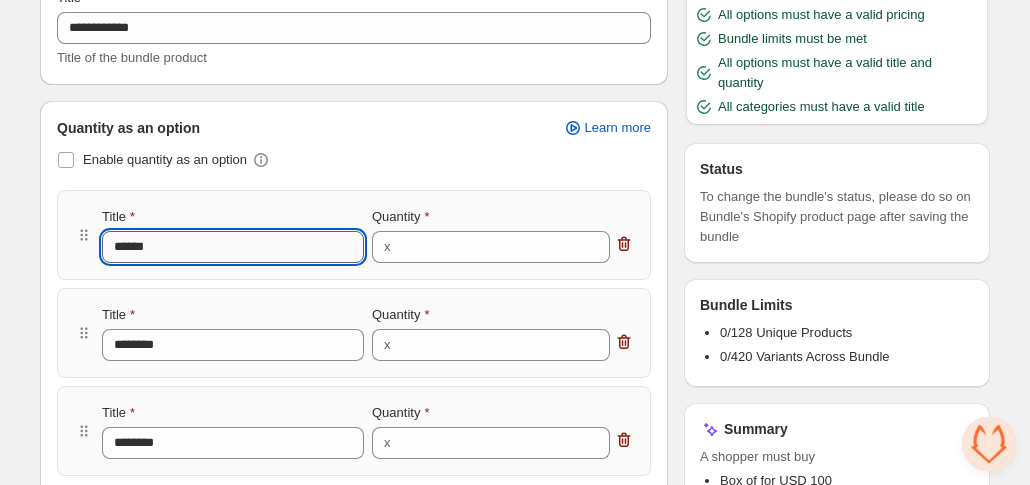type on "*****" 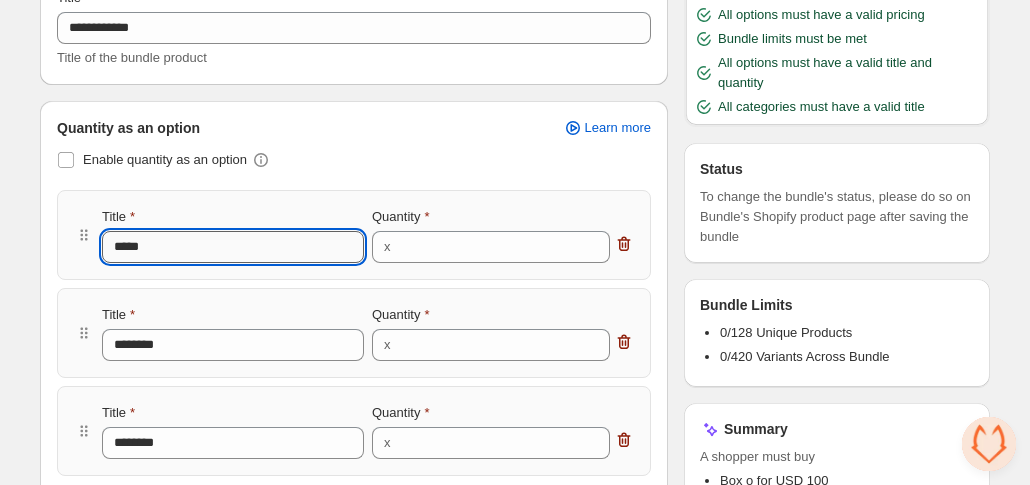 type on "***" 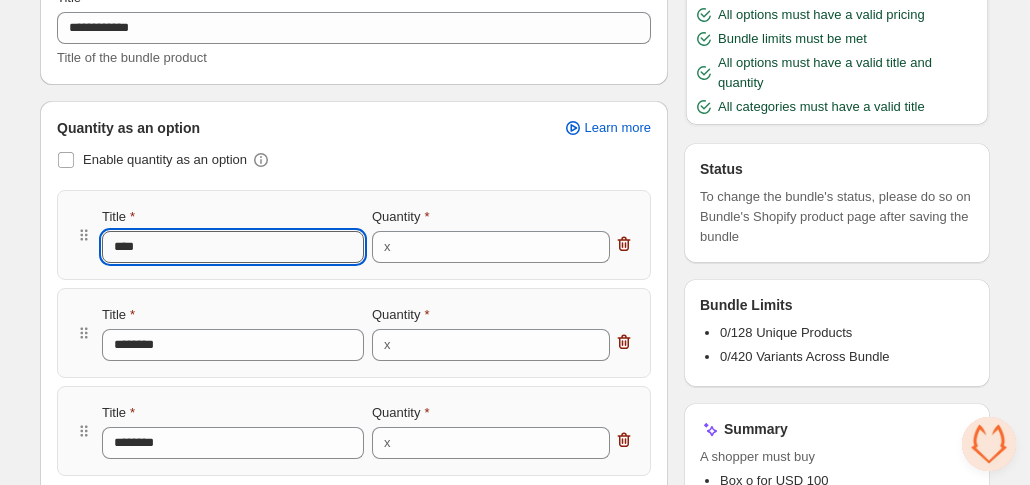 type on "***" 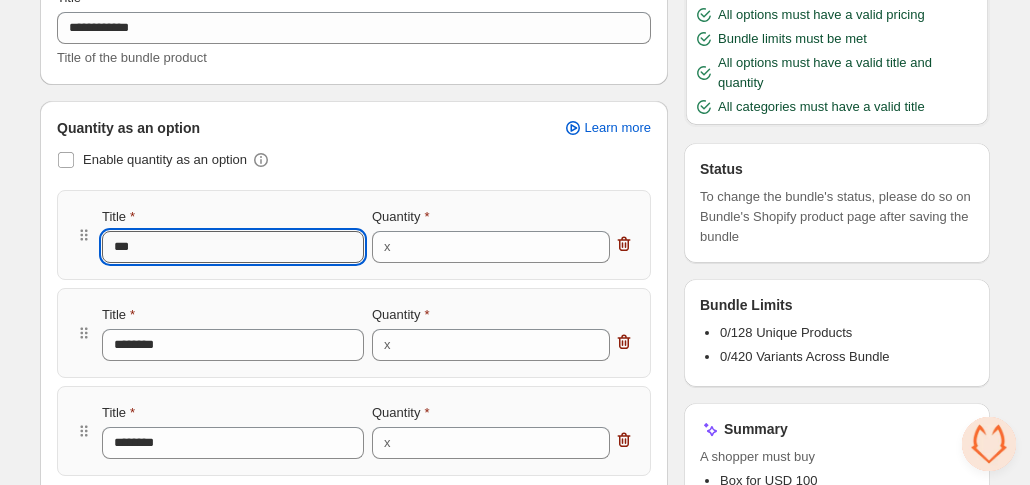 type on "**" 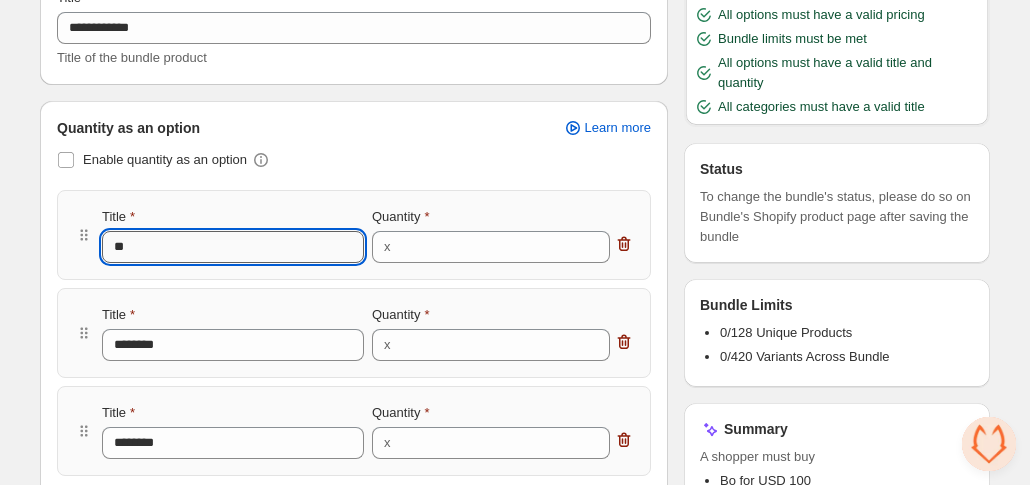 type on "*" 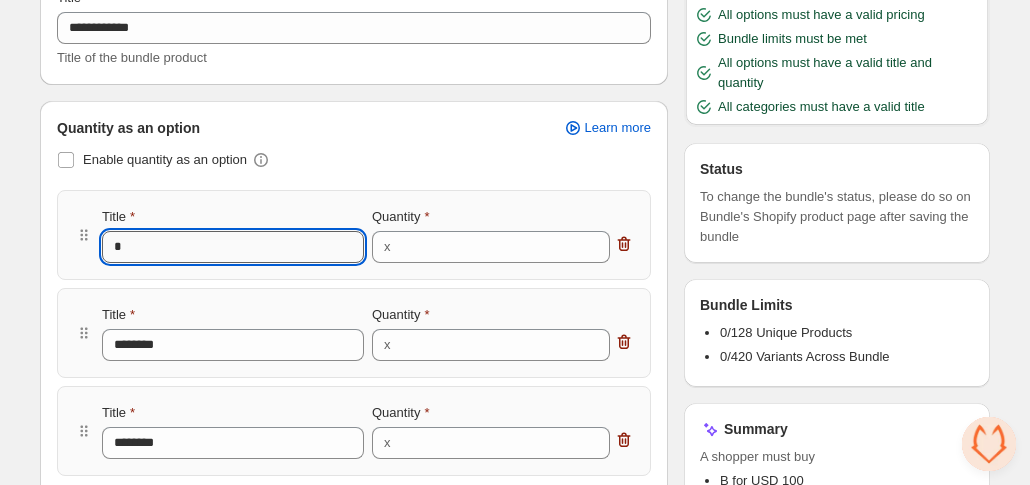 type 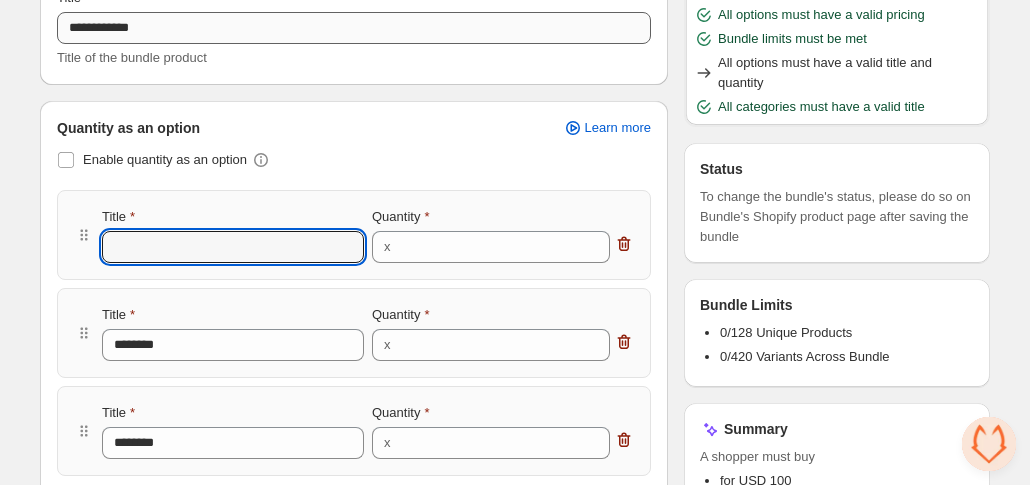 type 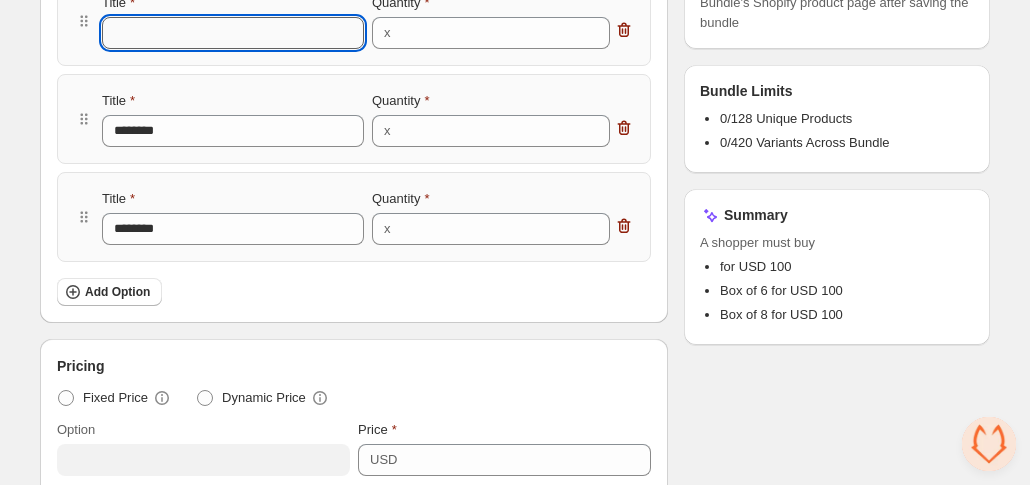 scroll, scrollTop: 463, scrollLeft: 0, axis: vertical 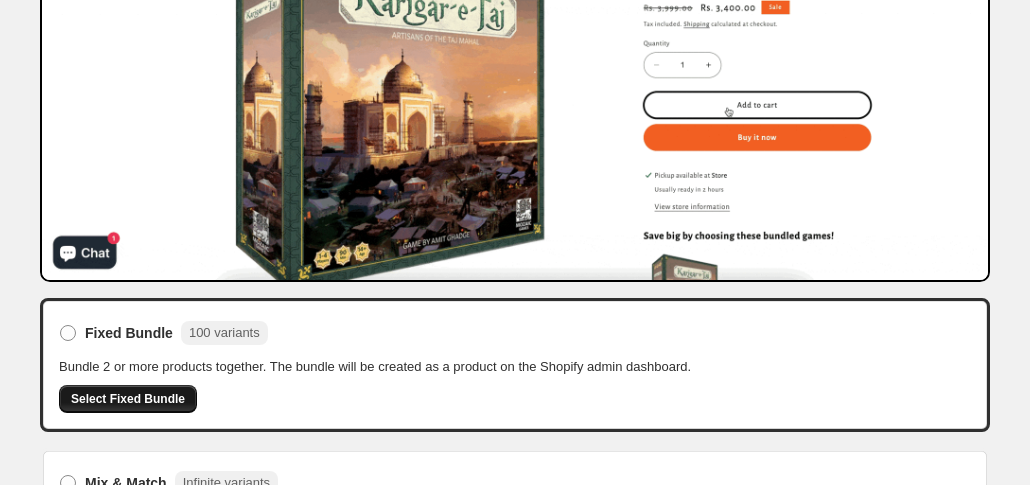 click on "Select Fixed Bundle" at bounding box center [128, 399] 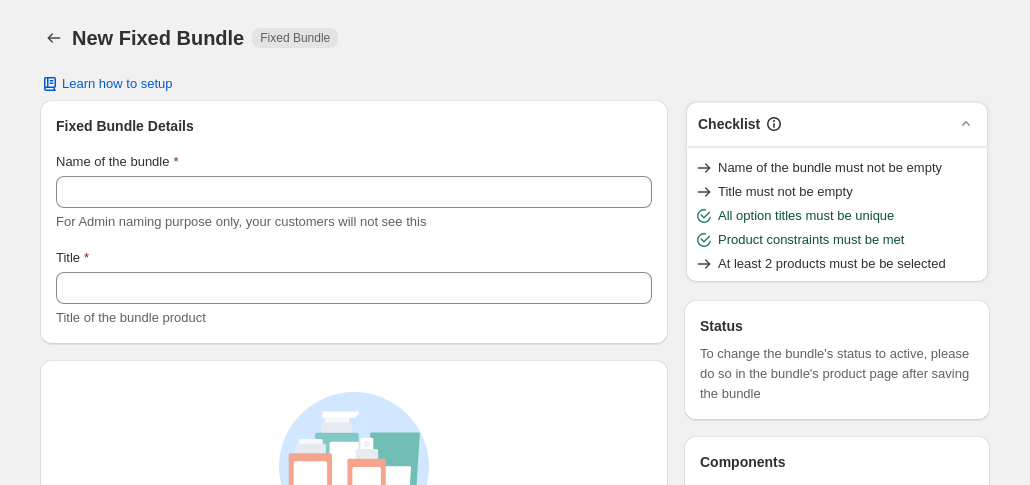 scroll, scrollTop: 0, scrollLeft: 0, axis: both 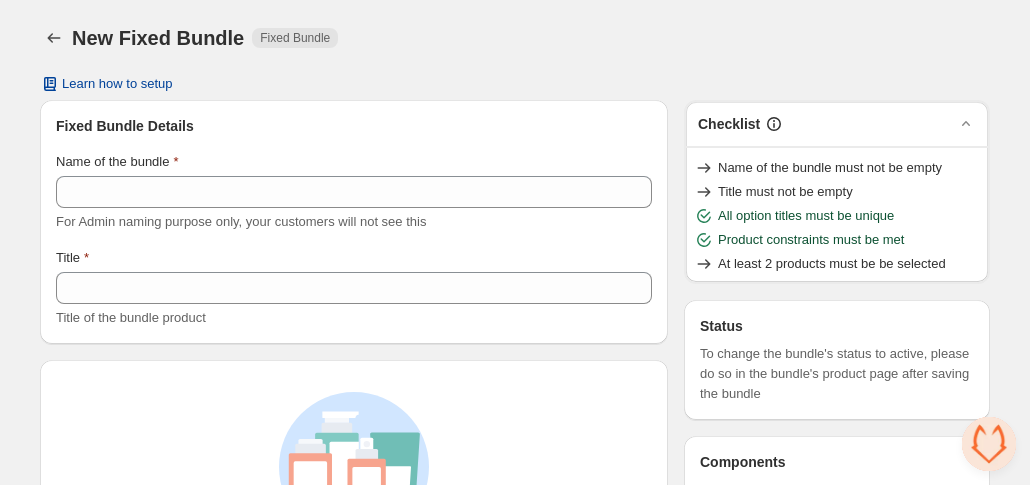 click on "Learn how to setup" at bounding box center [106, 84] 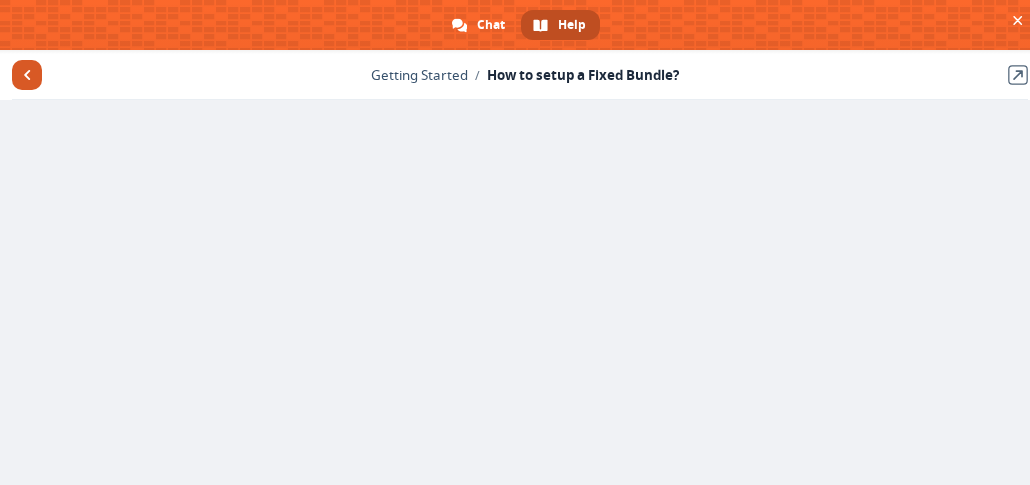 click at bounding box center [27, 75] 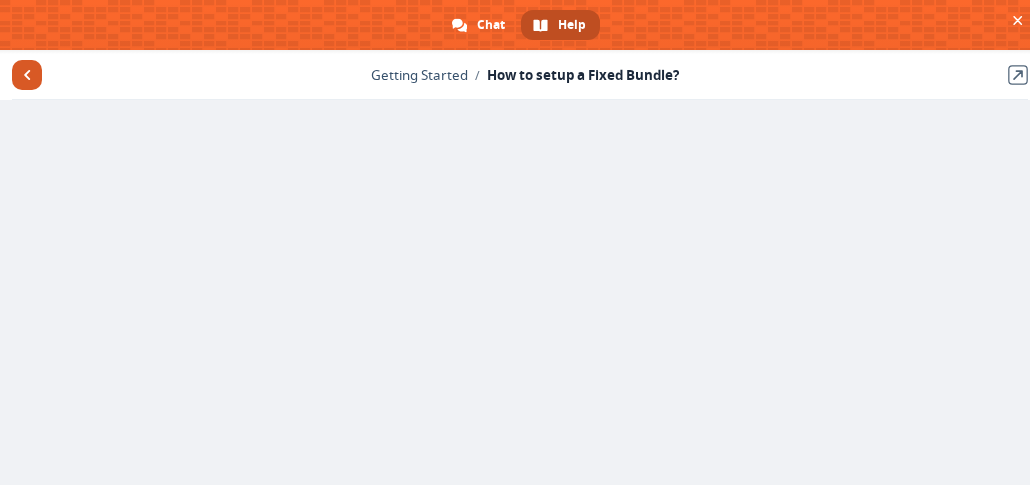 scroll, scrollTop: 0, scrollLeft: 0, axis: both 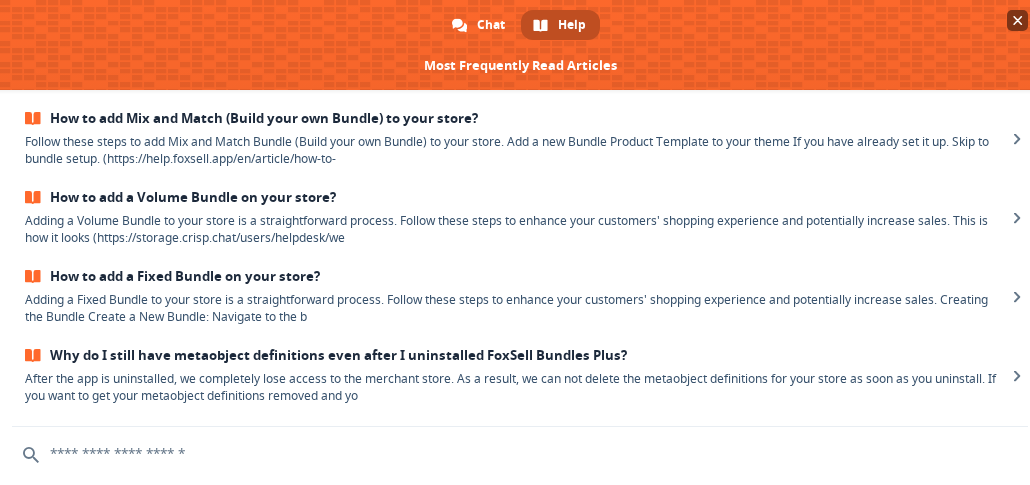 click at bounding box center (1017, 20) 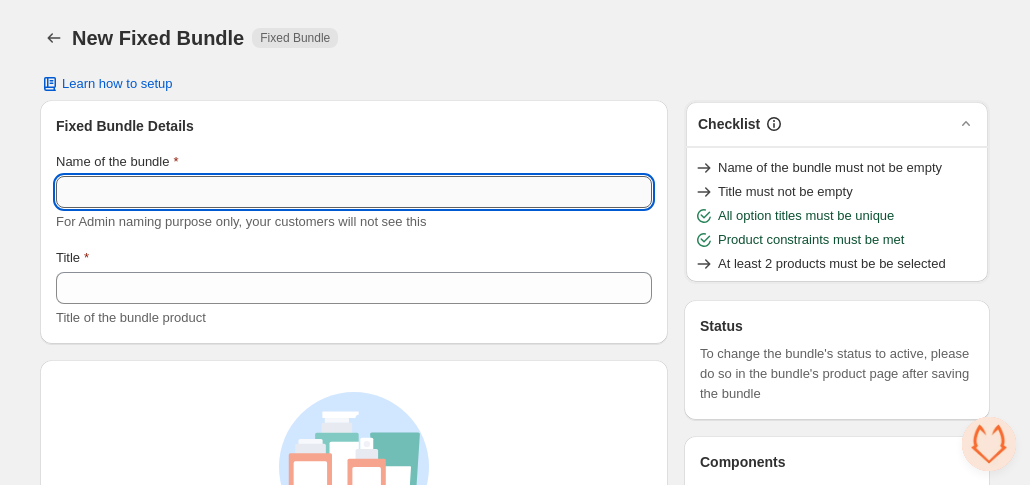click on "Name of the bundle" at bounding box center (354, 192) 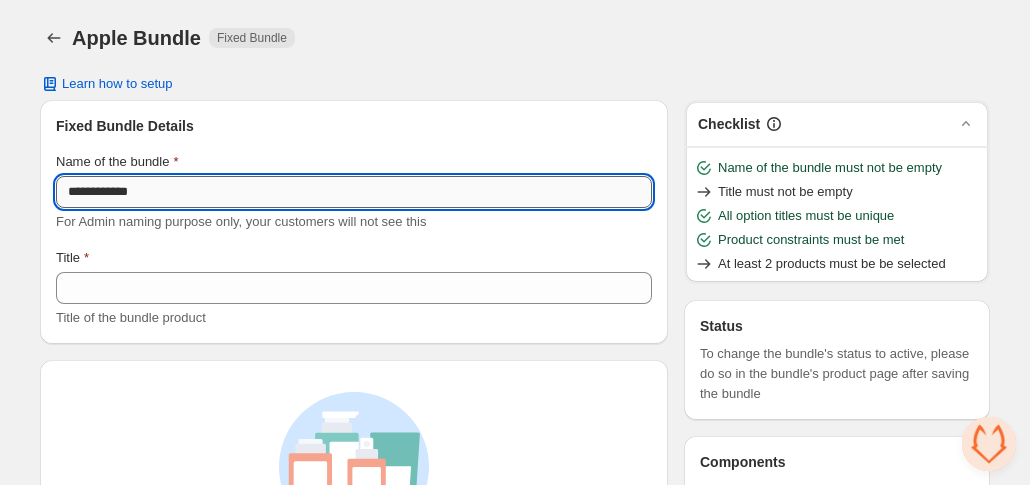 type on "**********" 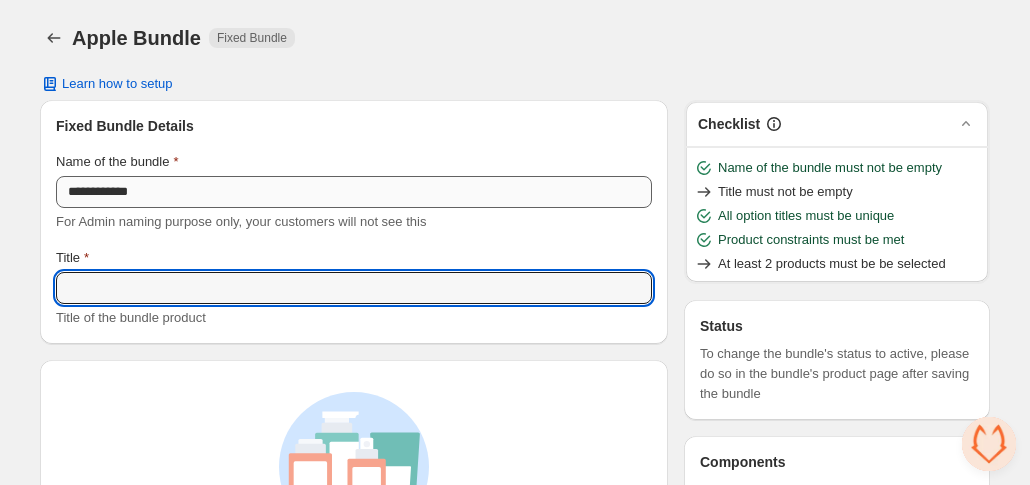 paste on "**********" 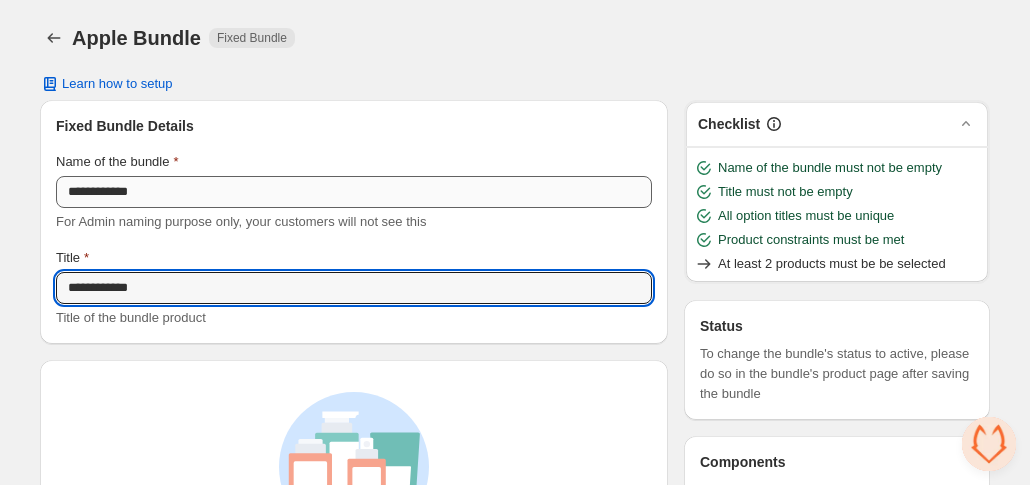 scroll, scrollTop: 317, scrollLeft: 0, axis: vertical 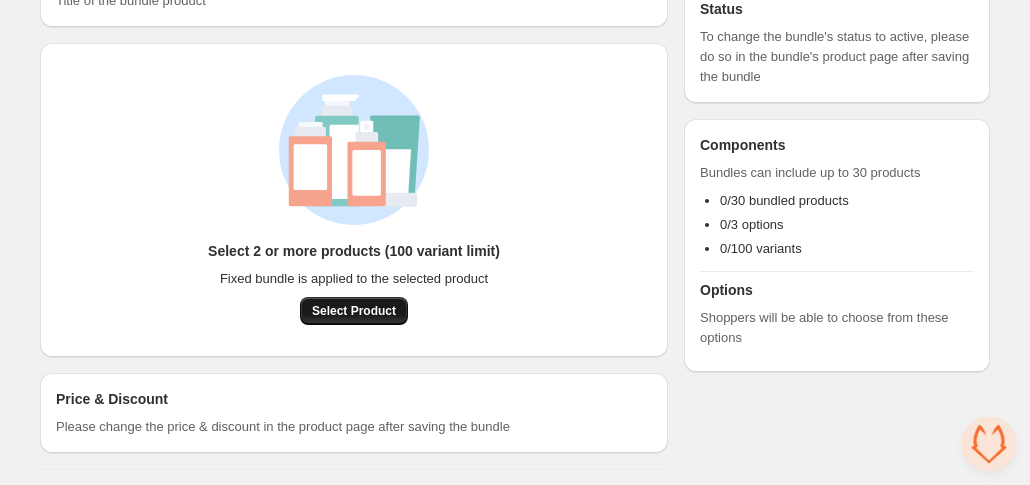 type on "**********" 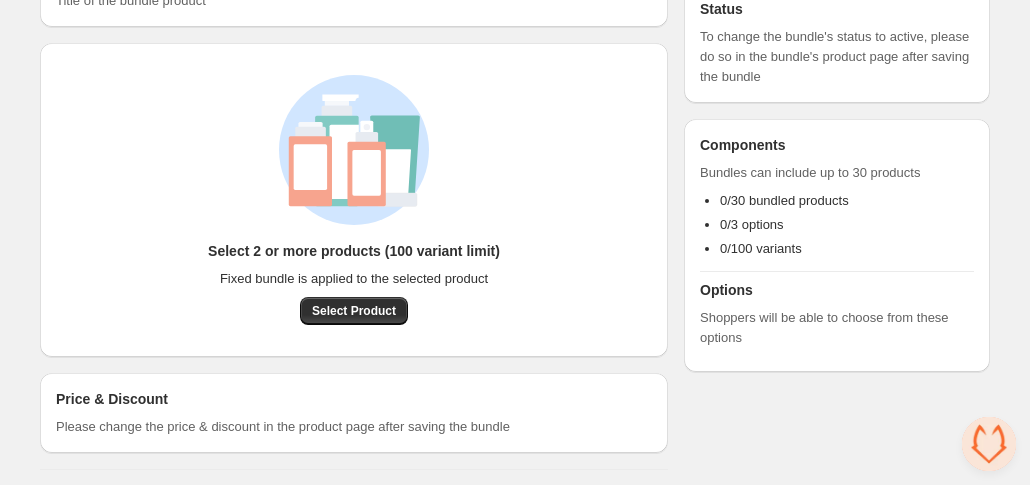 scroll, scrollTop: 0, scrollLeft: 0, axis: both 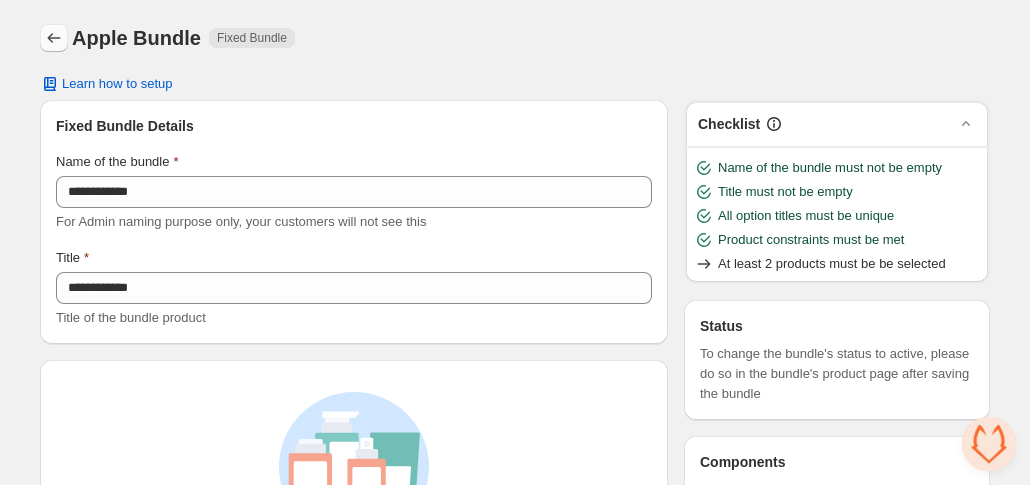 click 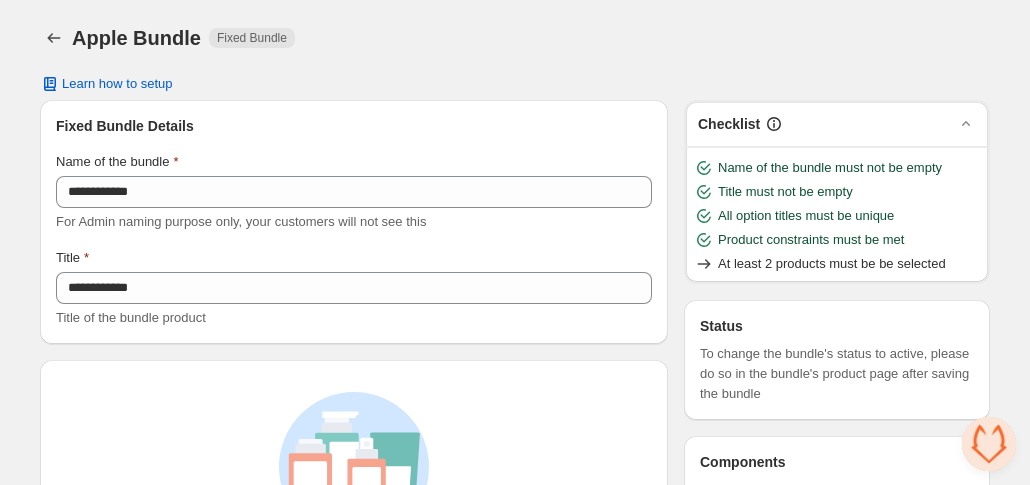 type 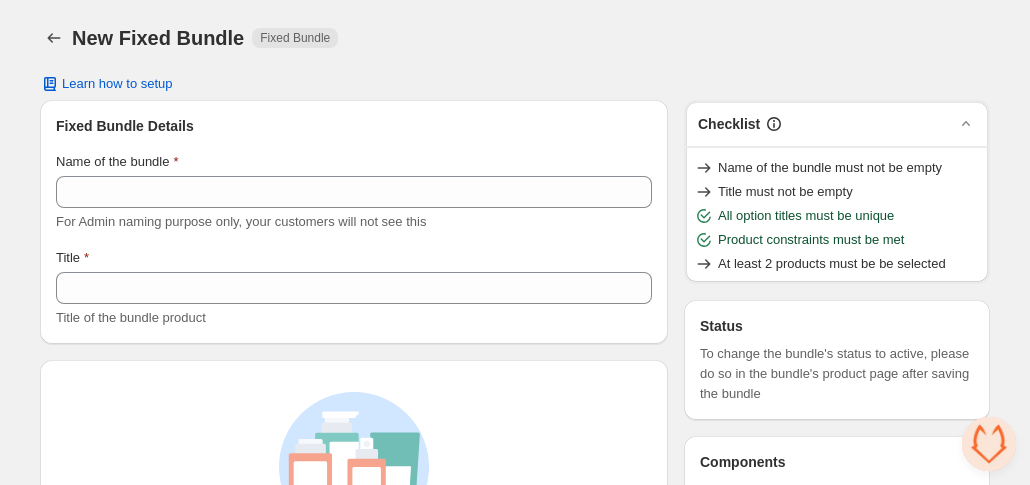 scroll, scrollTop: 0, scrollLeft: 0, axis: both 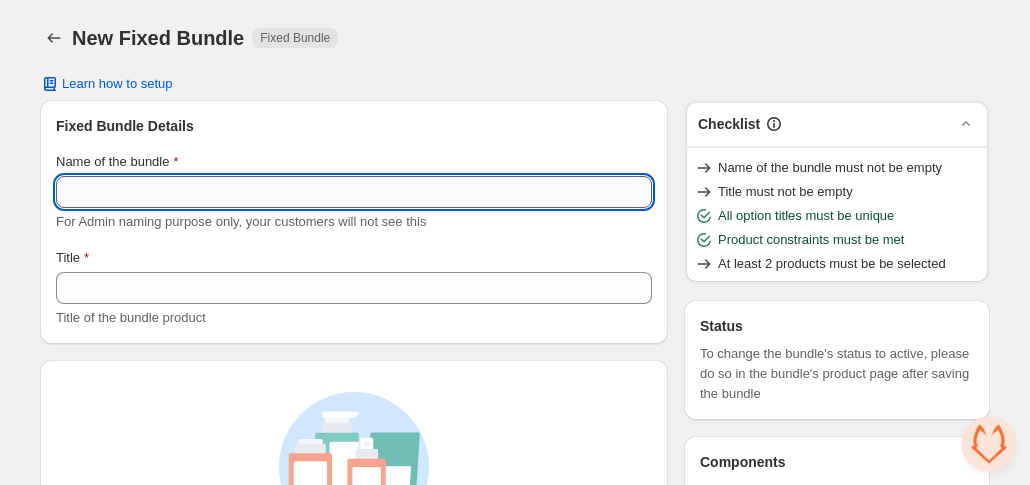 click on "Name of the bundle" at bounding box center (354, 192) 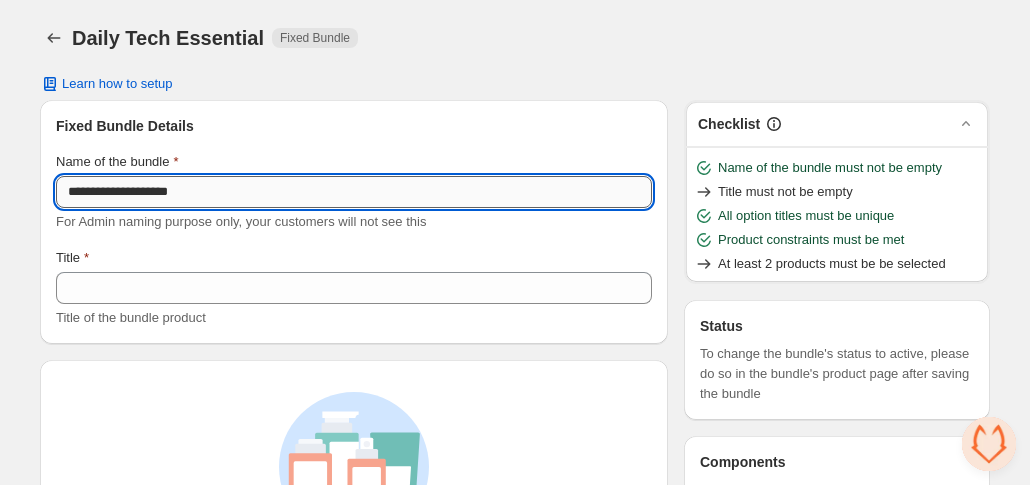 type on "**********" 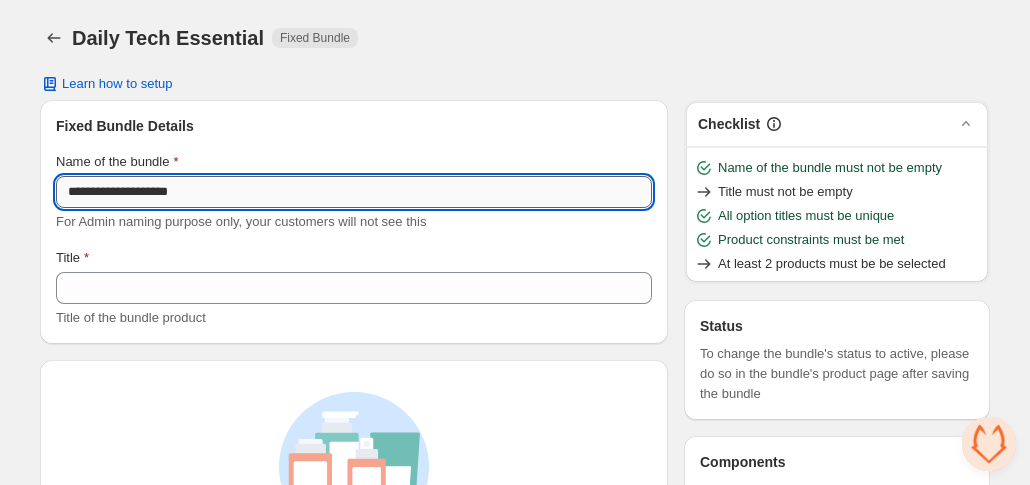click on "**********" at bounding box center (354, 192) 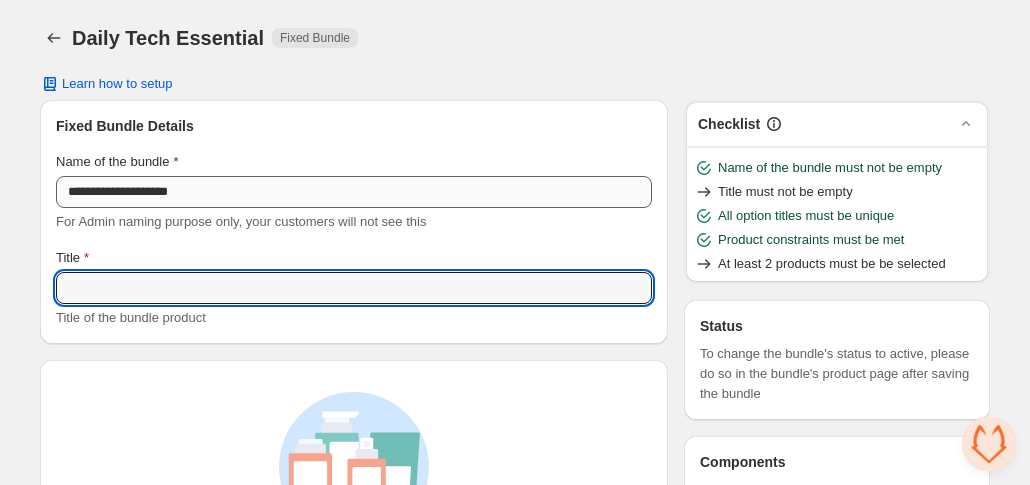 paste on "**********" 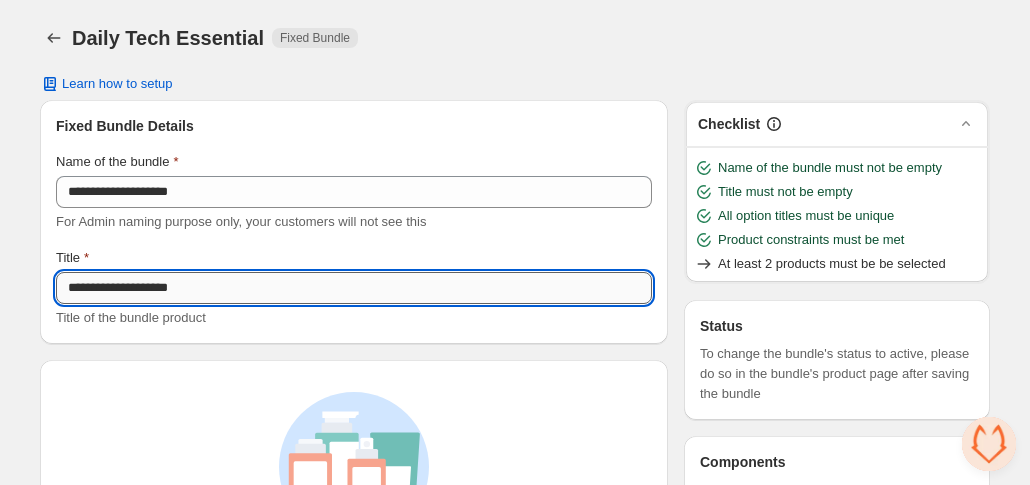 scroll, scrollTop: 317, scrollLeft: 0, axis: vertical 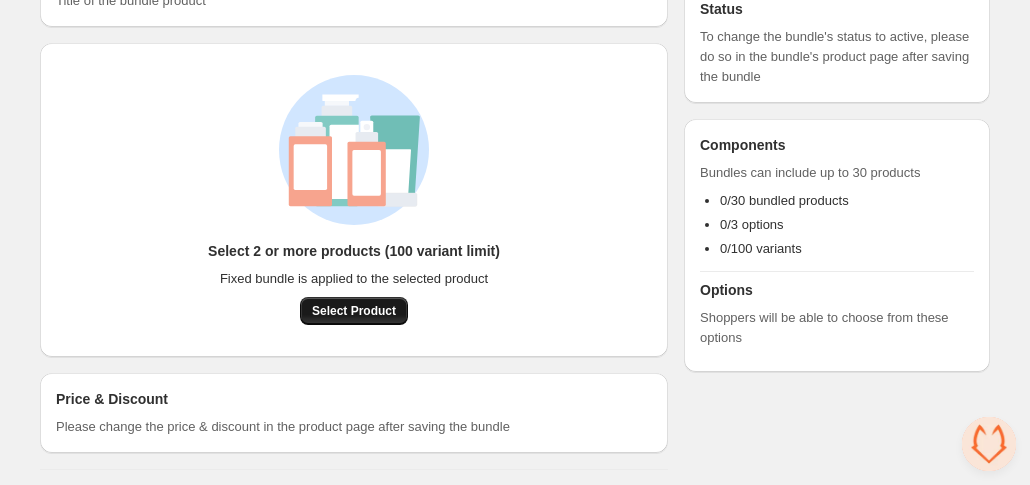 type on "**********" 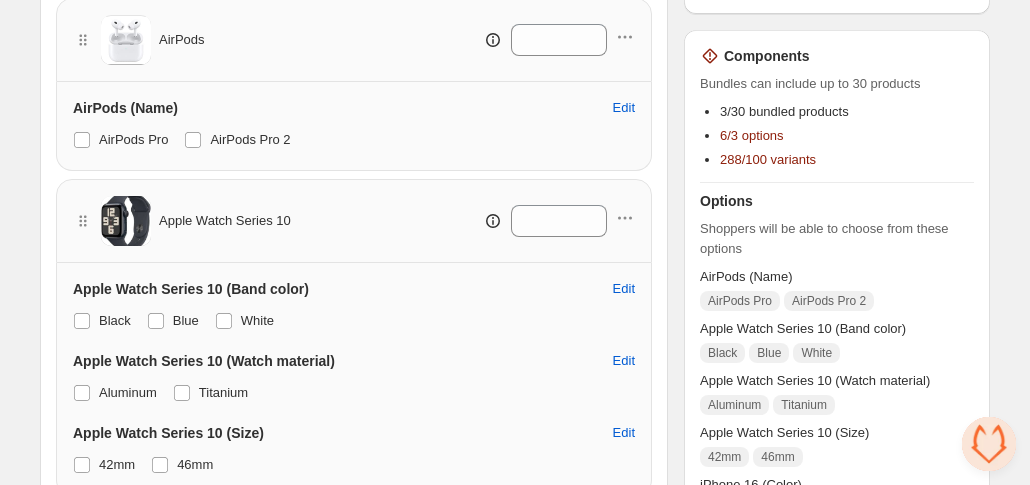 scroll, scrollTop: 407, scrollLeft: 0, axis: vertical 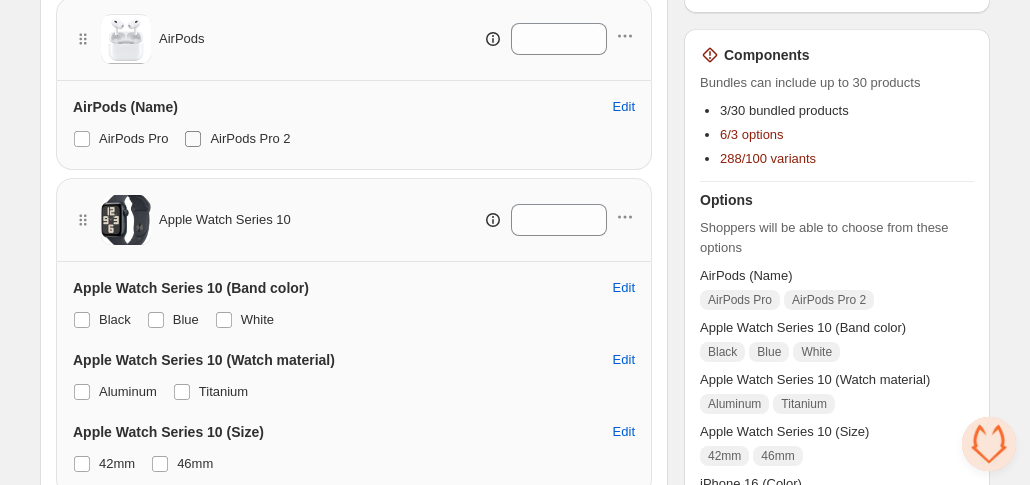 click at bounding box center [193, 139] 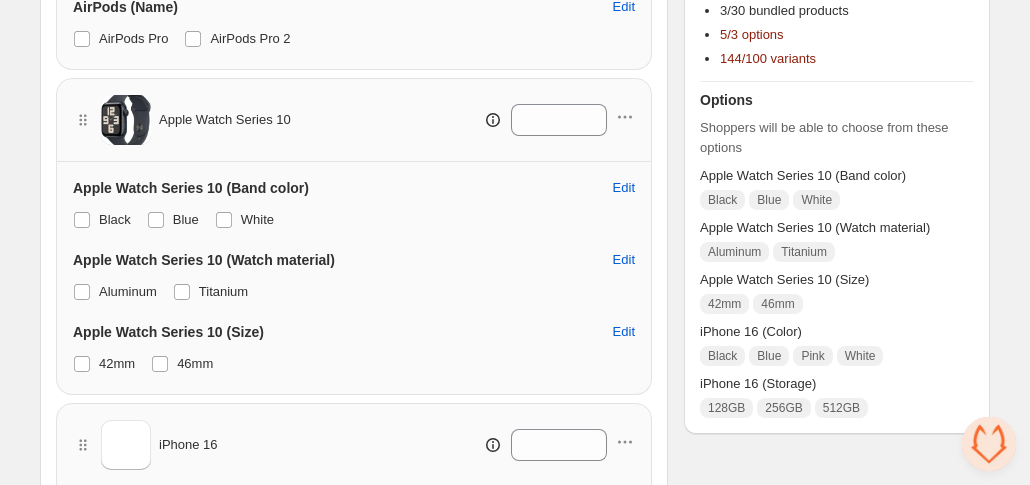 scroll, scrollTop: 515, scrollLeft: 0, axis: vertical 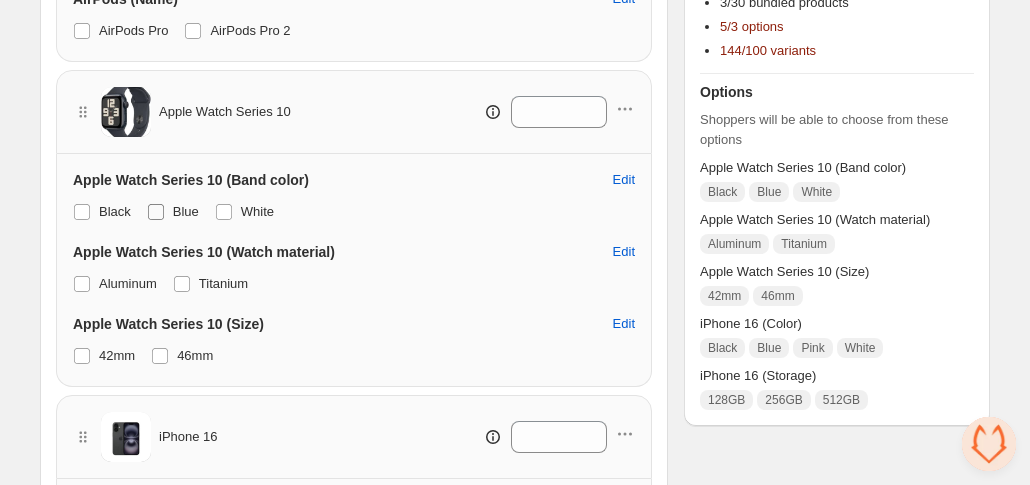click at bounding box center [156, 212] 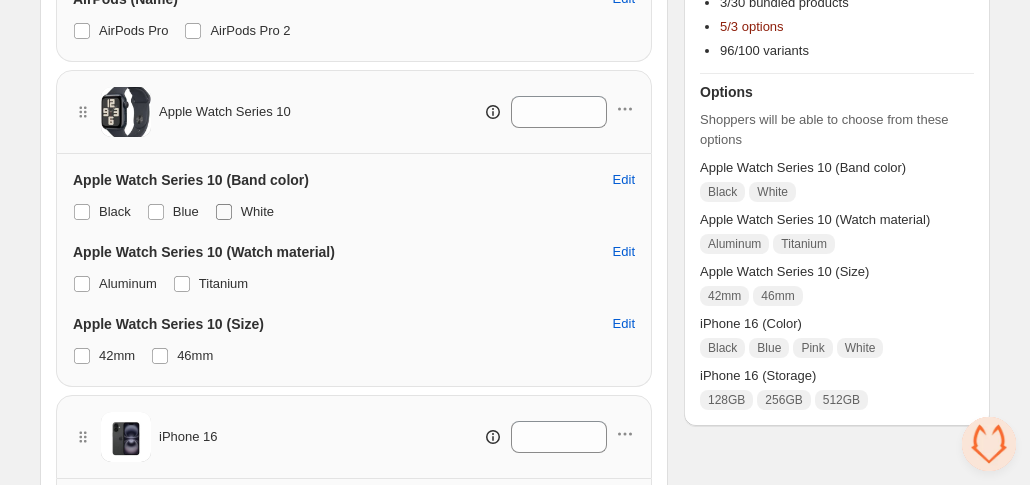 click on "White" at bounding box center (244, 212) 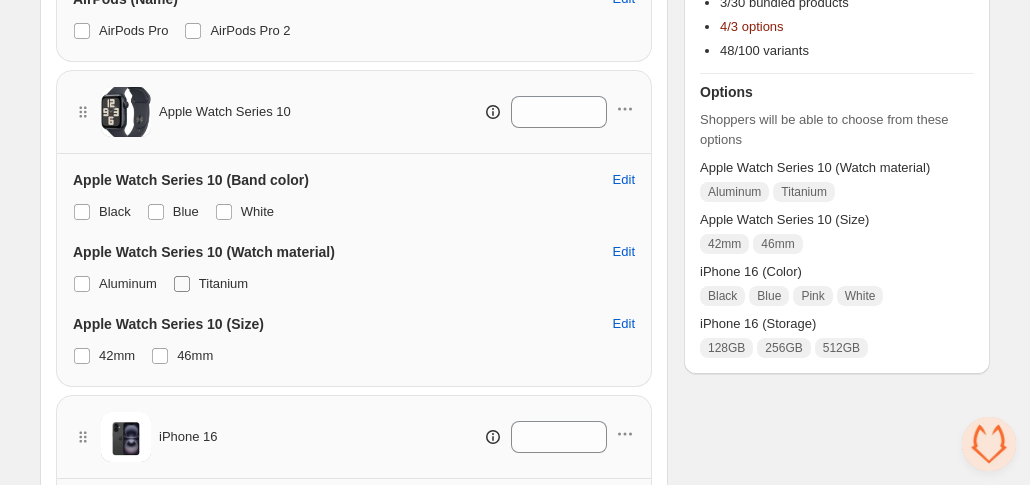 click at bounding box center [182, 284] 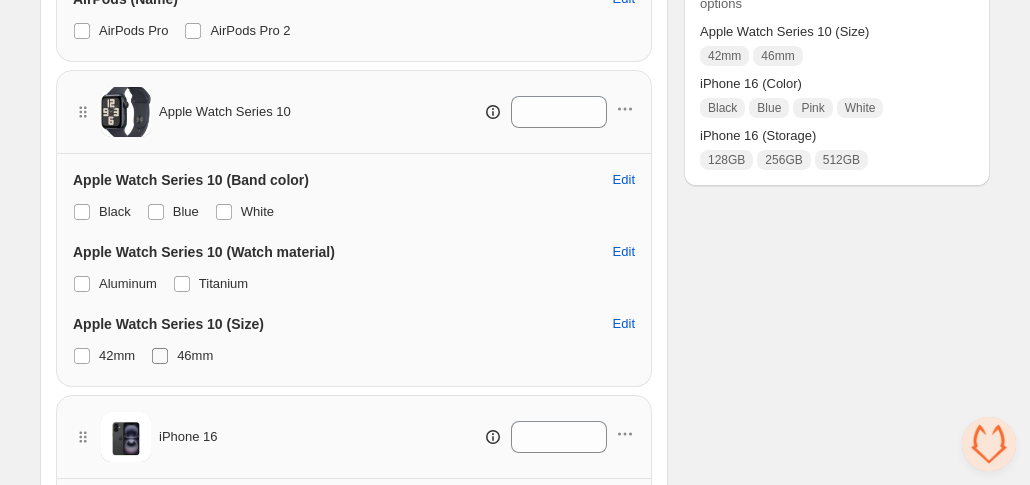 click at bounding box center (160, 356) 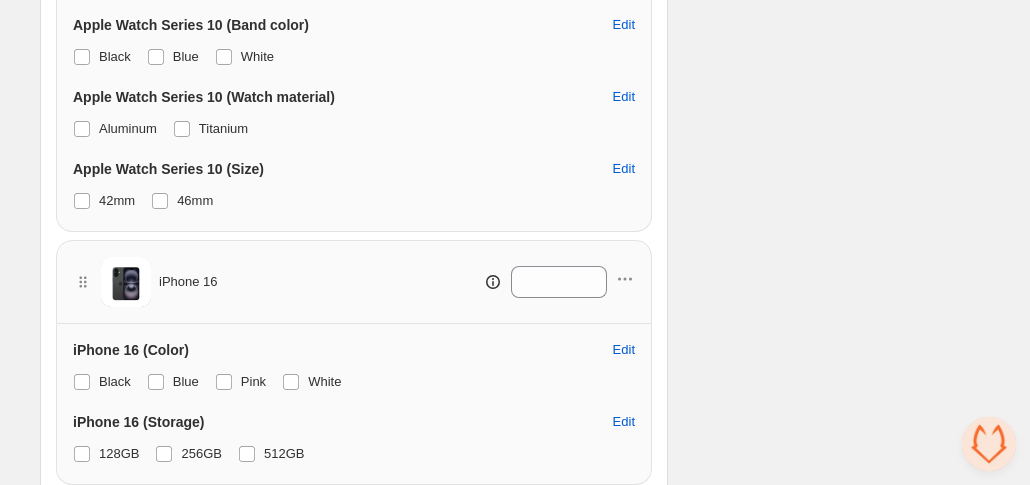 scroll, scrollTop: 811, scrollLeft: 0, axis: vertical 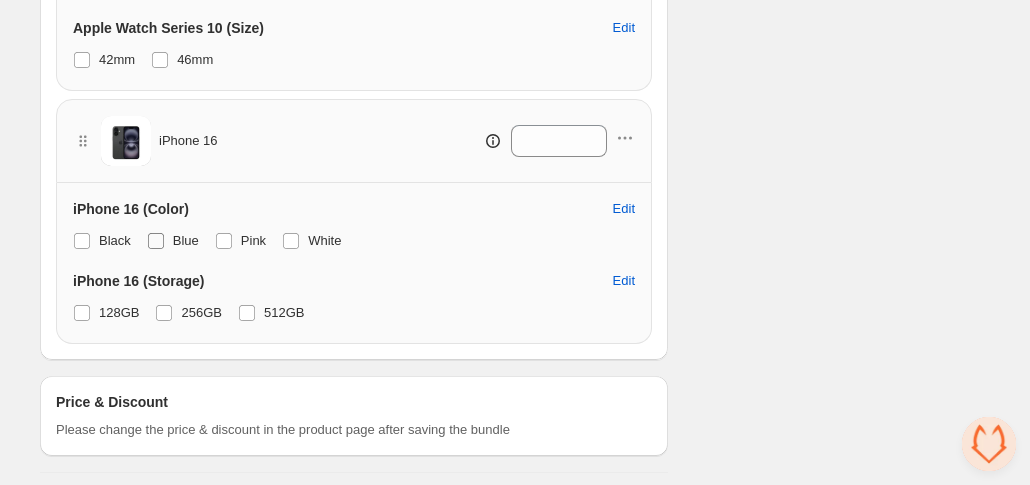 click at bounding box center (156, 241) 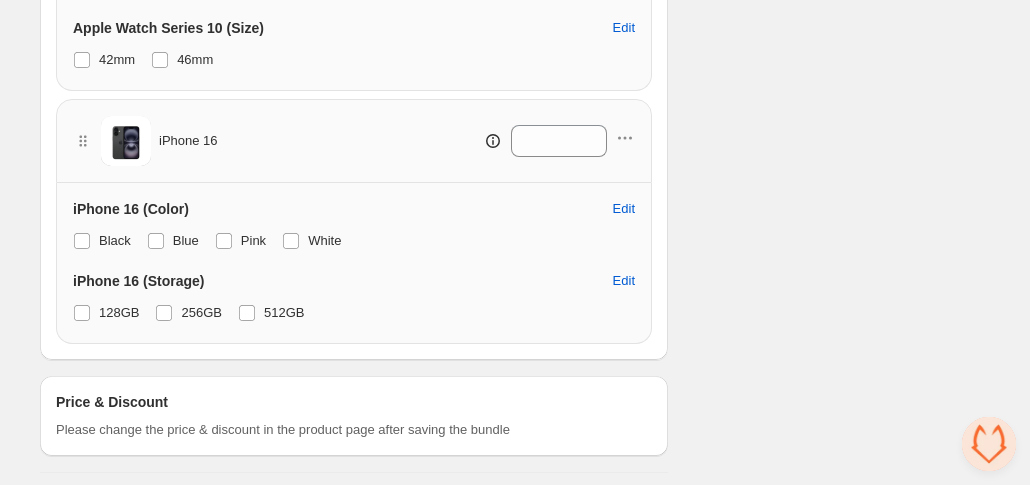 click on "Black Blue Pink White" at bounding box center (354, 241) 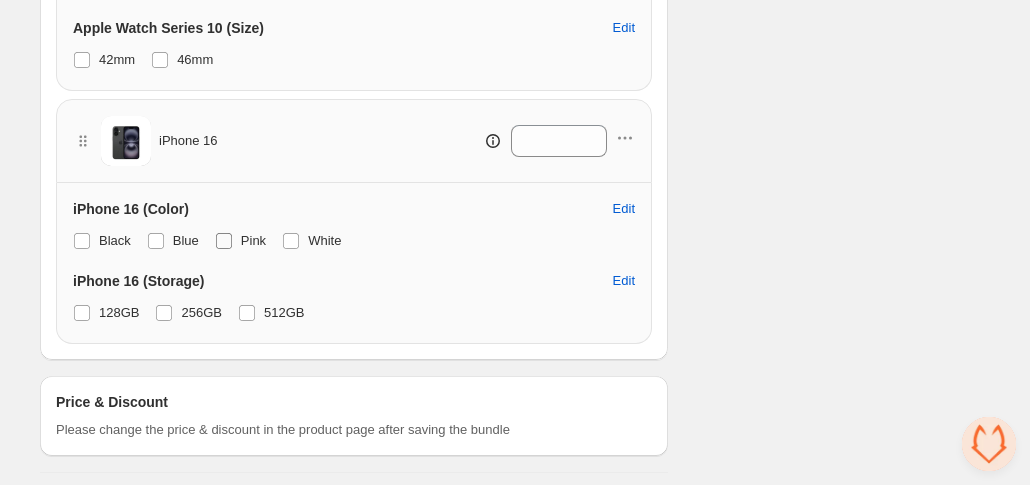 click on "Pink" at bounding box center (253, 240) 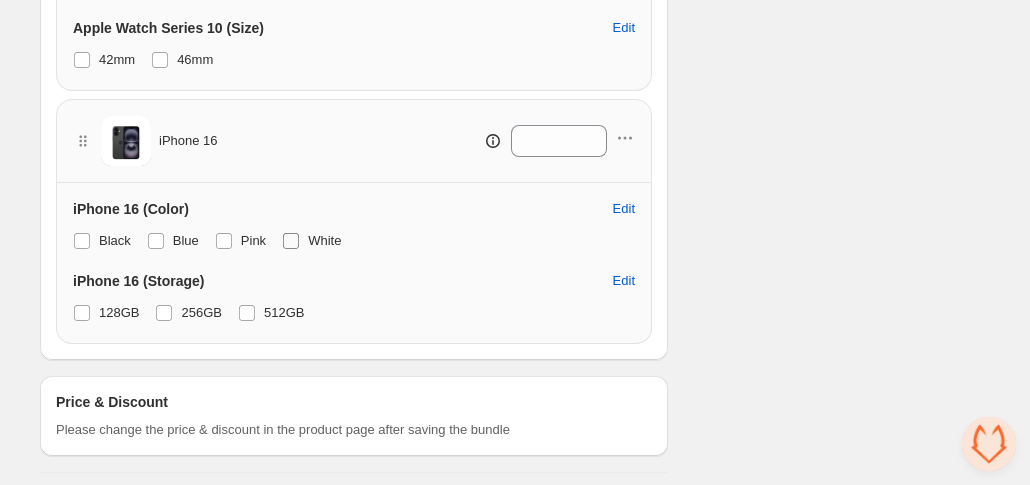 click at bounding box center (291, 241) 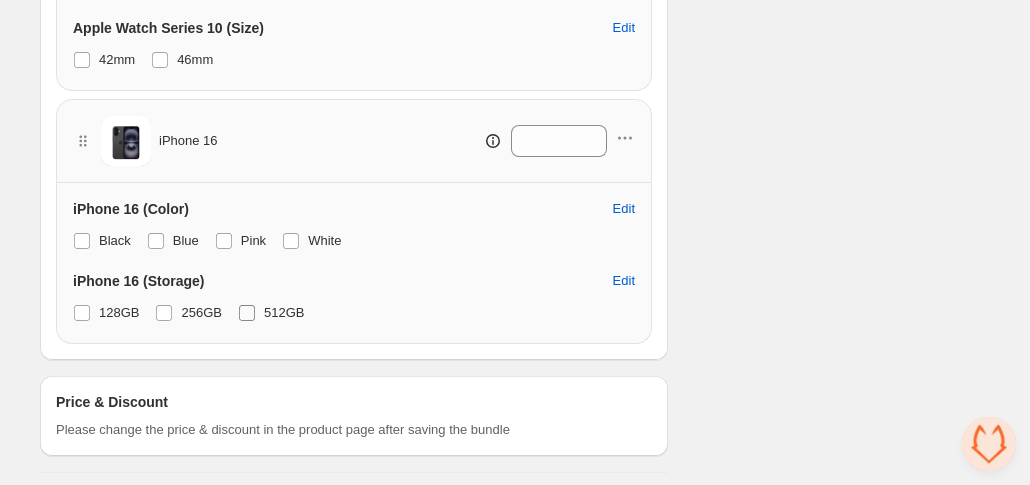 click at bounding box center (247, 313) 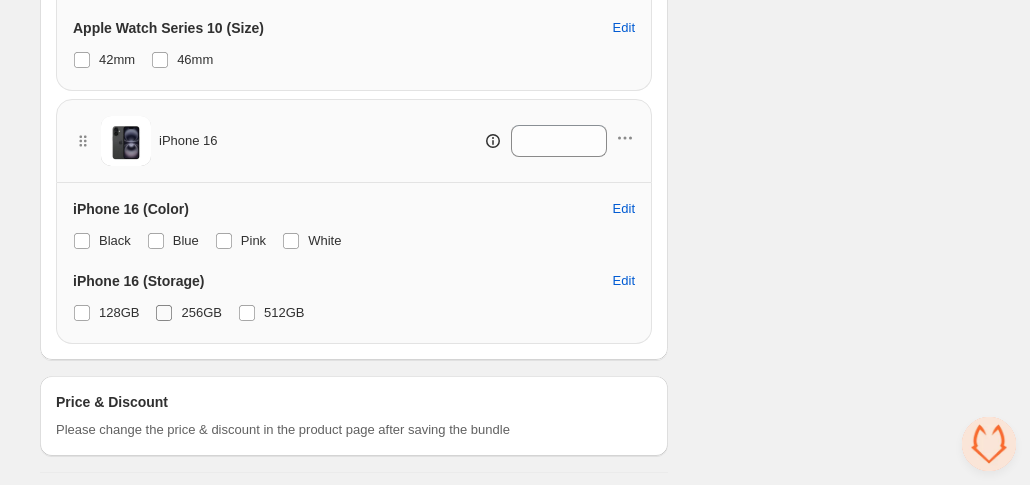 click at bounding box center [164, 313] 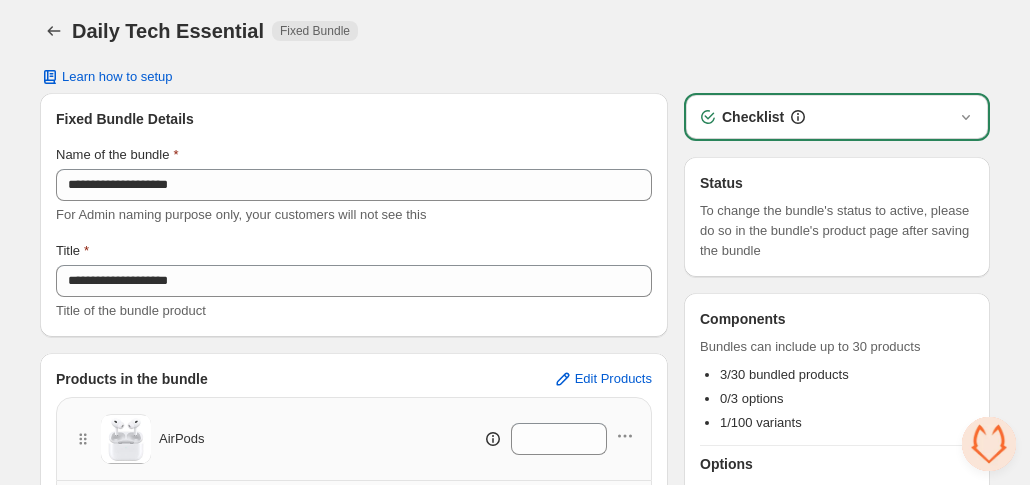 scroll, scrollTop: 0, scrollLeft: 0, axis: both 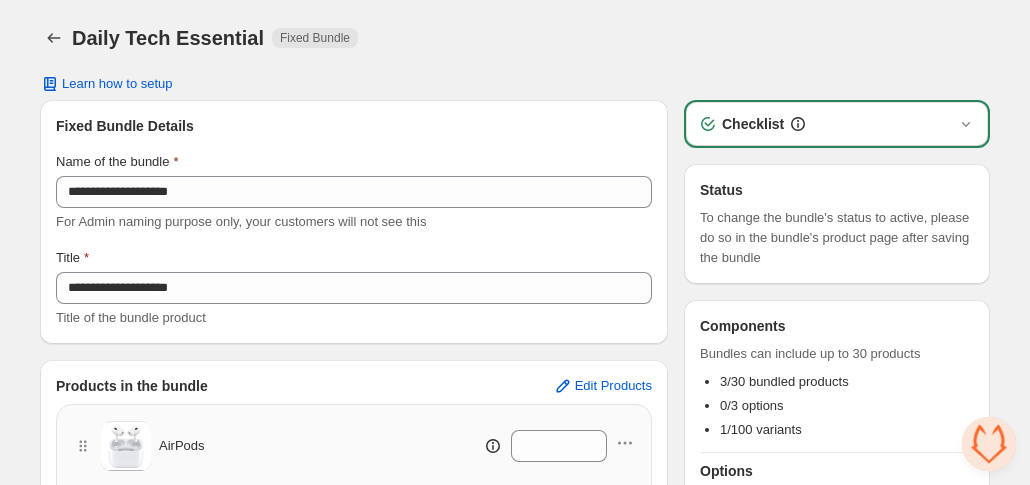 click on "Checklist" at bounding box center [837, 124] 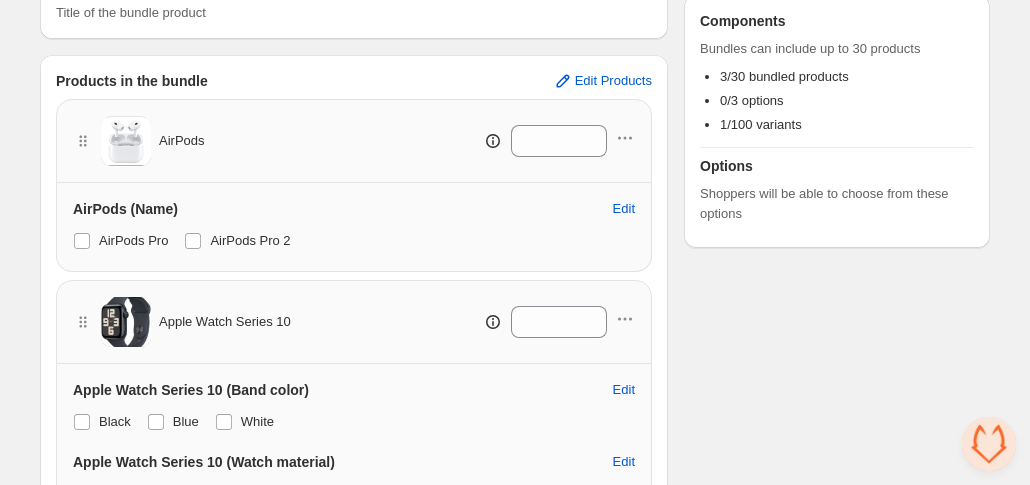 scroll, scrollTop: 306, scrollLeft: 0, axis: vertical 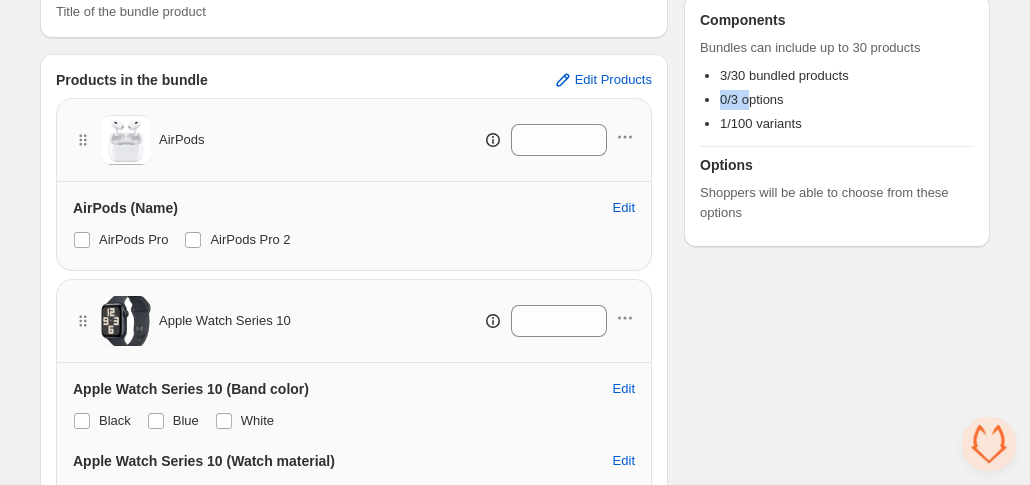 drag, startPoint x: 716, startPoint y: 105, endPoint x: 758, endPoint y: 102, distance: 42.107006 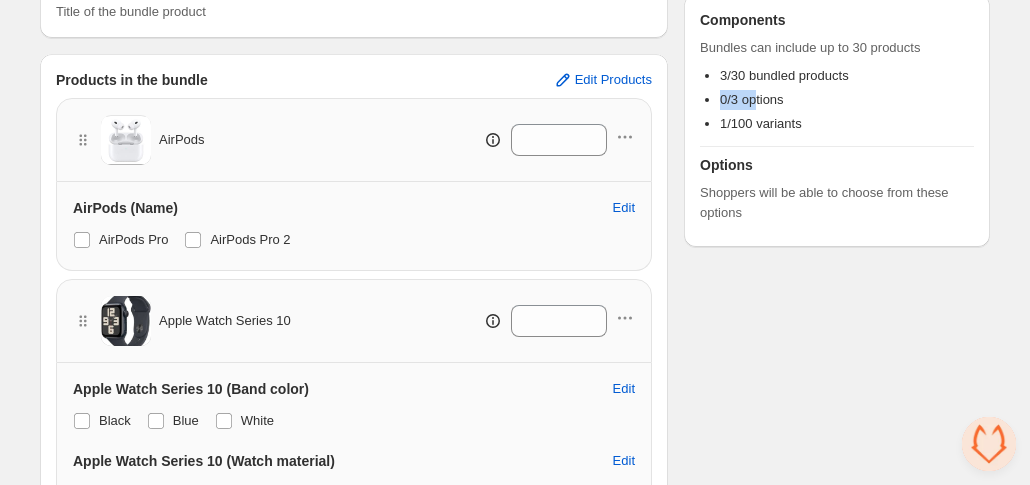 click on "0/3 options" at bounding box center (752, 99) 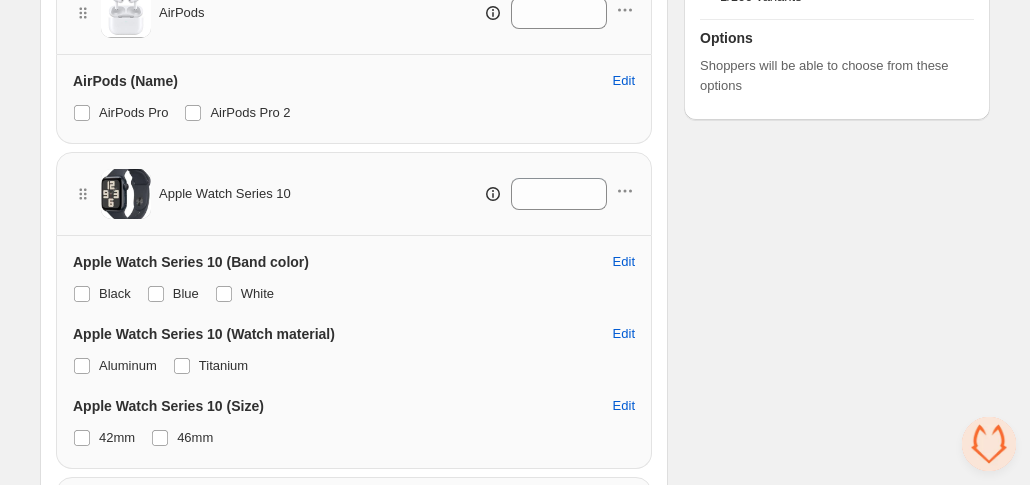 scroll, scrollTop: 434, scrollLeft: 0, axis: vertical 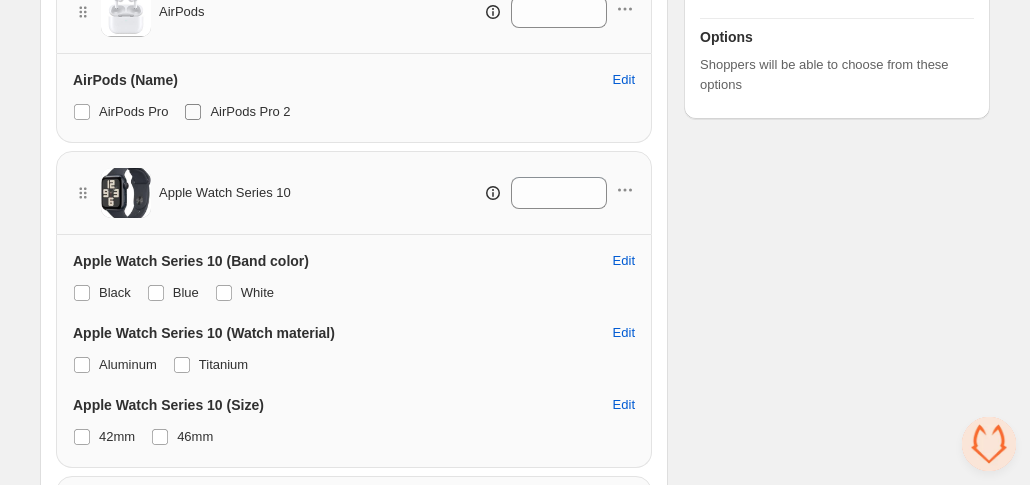 click on "AirPods Pro 2" at bounding box center (250, 111) 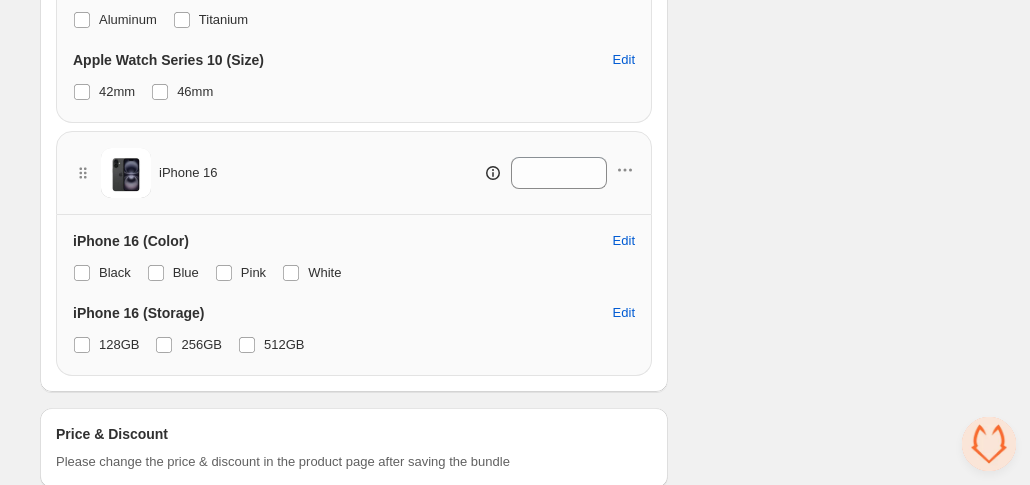 scroll, scrollTop: 811, scrollLeft: 0, axis: vertical 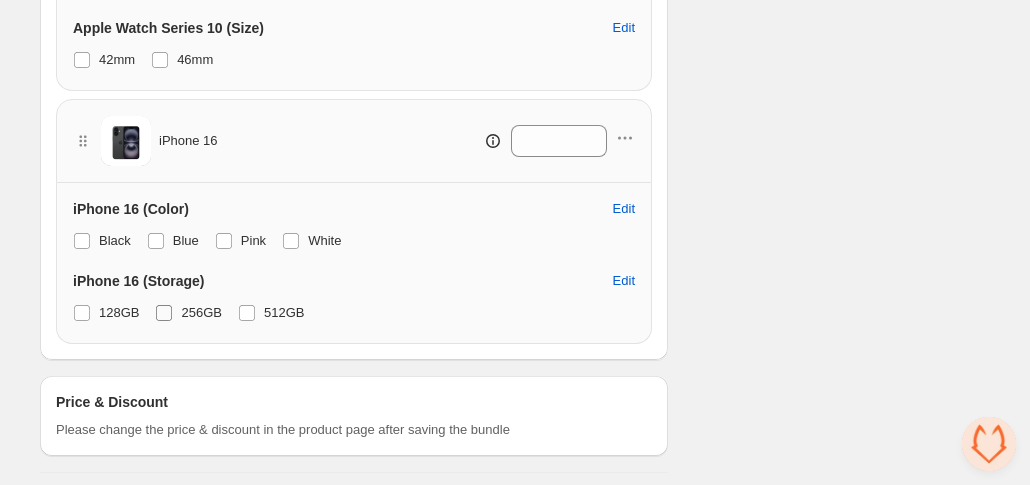 click on "256GB" at bounding box center (201, 312) 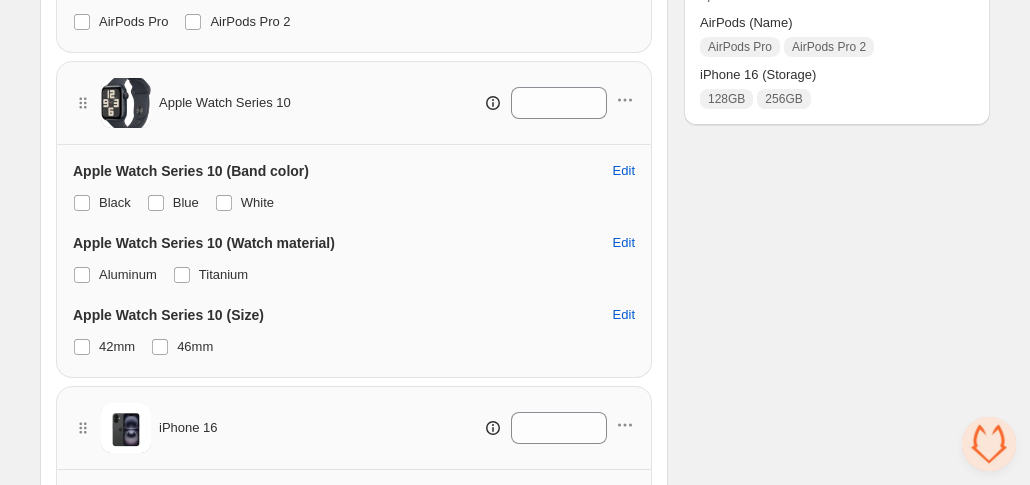 scroll, scrollTop: 522, scrollLeft: 0, axis: vertical 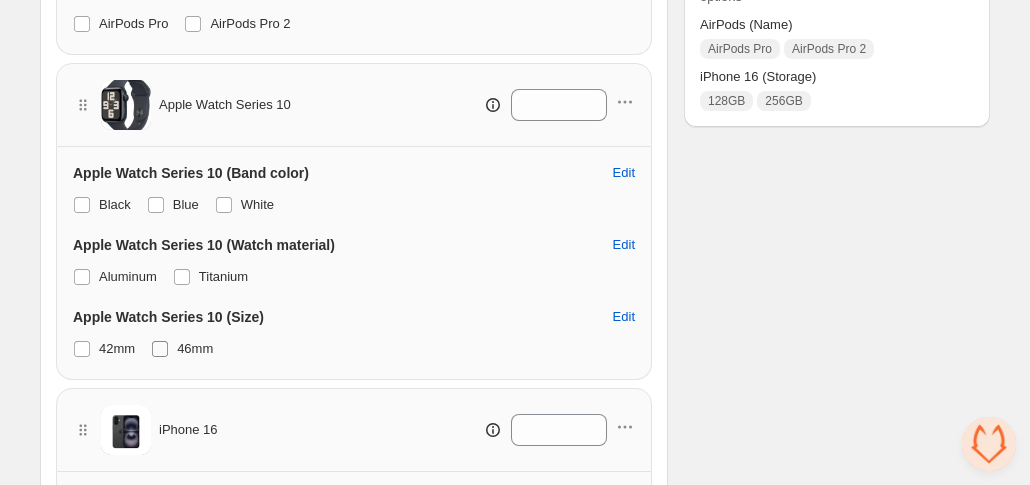 click on "46mm" at bounding box center (195, 348) 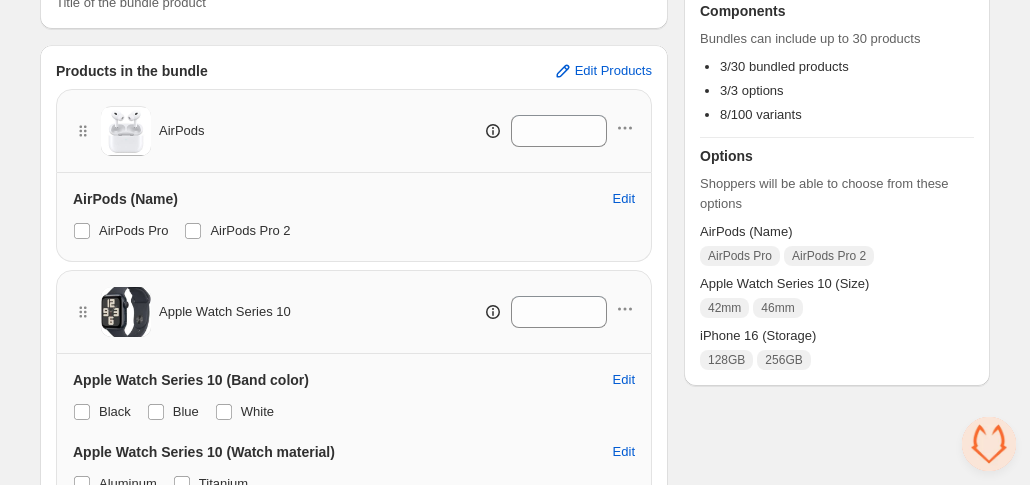 scroll, scrollTop: 363, scrollLeft: 0, axis: vertical 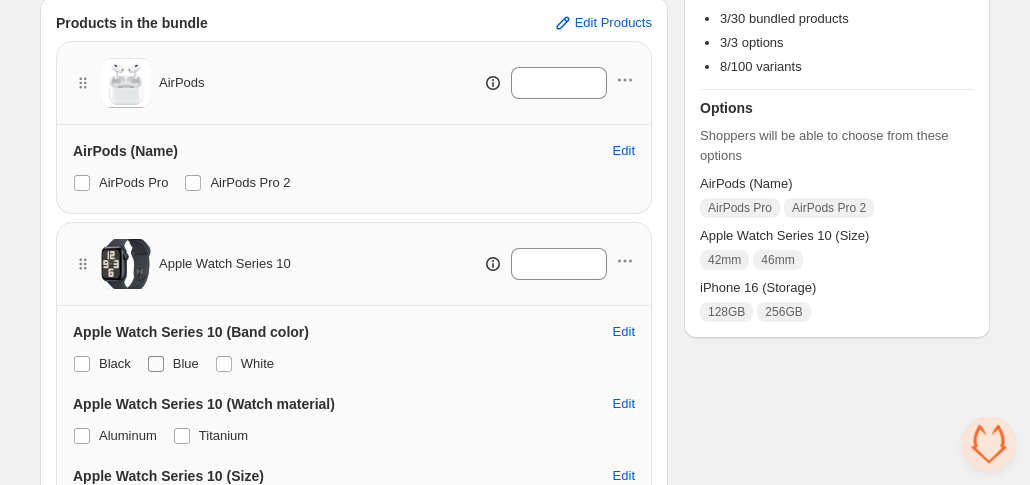 click at bounding box center (156, 364) 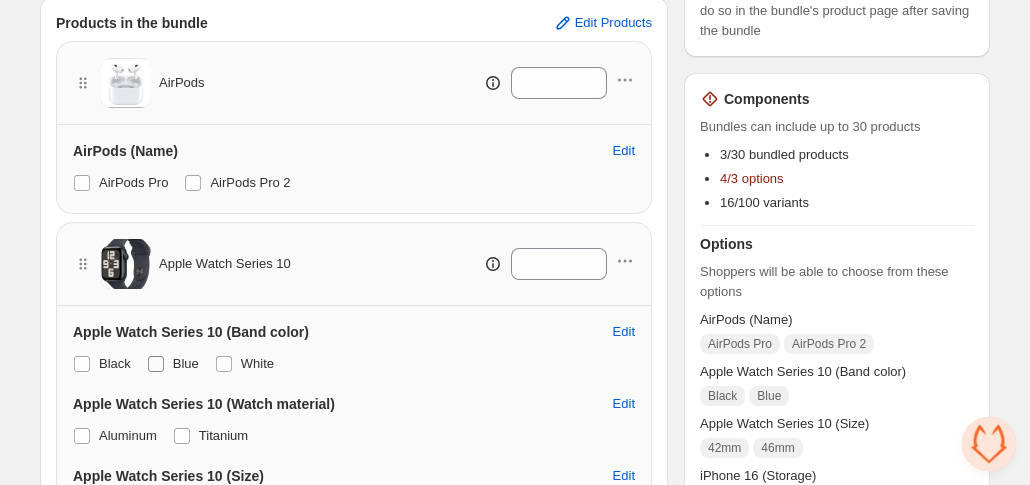 click at bounding box center [156, 364] 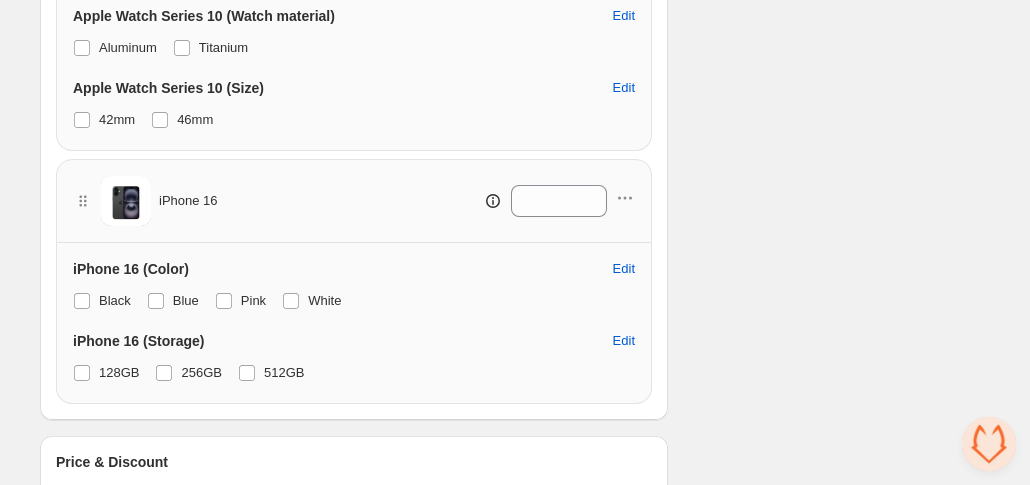 scroll, scrollTop: 811, scrollLeft: 0, axis: vertical 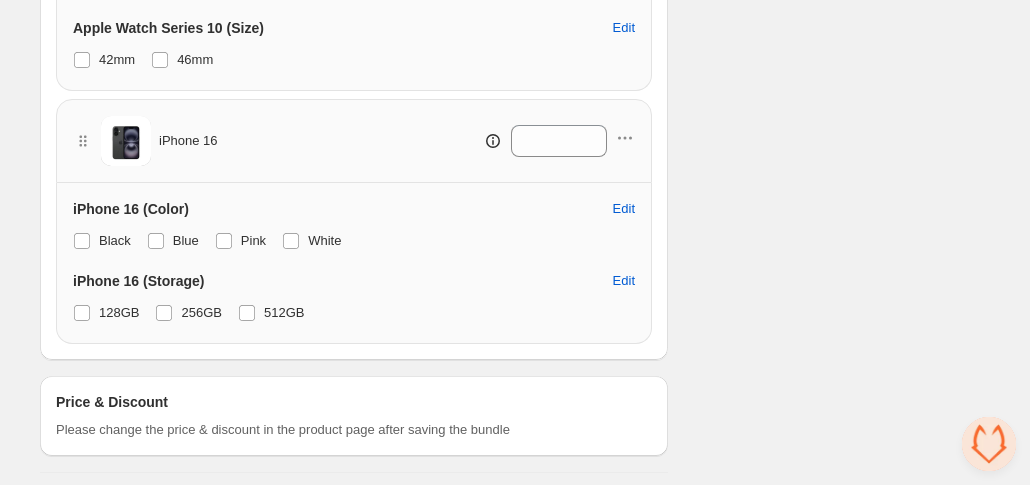click on "Price & Discount Please change the price & discount in the product page after saving the bundle" at bounding box center (354, 416) 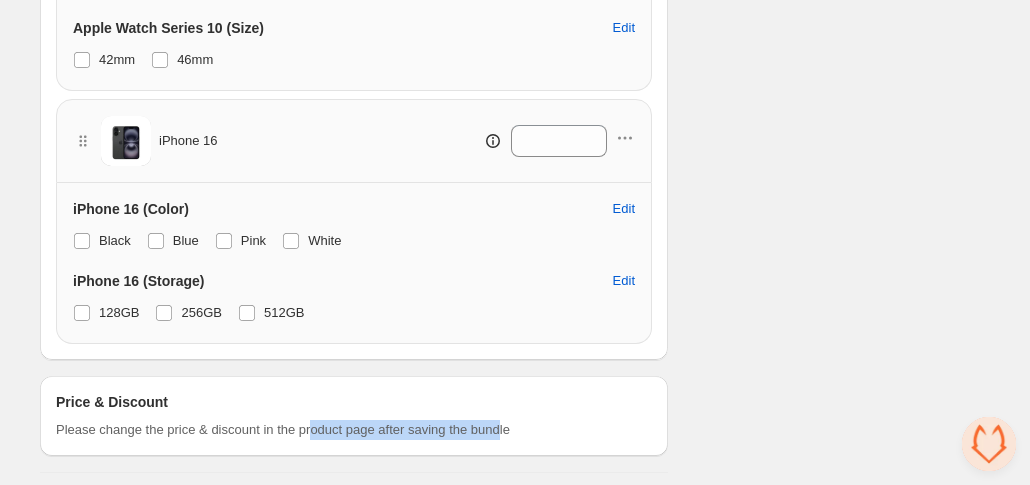 drag, startPoint x: 311, startPoint y: 433, endPoint x: 499, endPoint y: 433, distance: 188 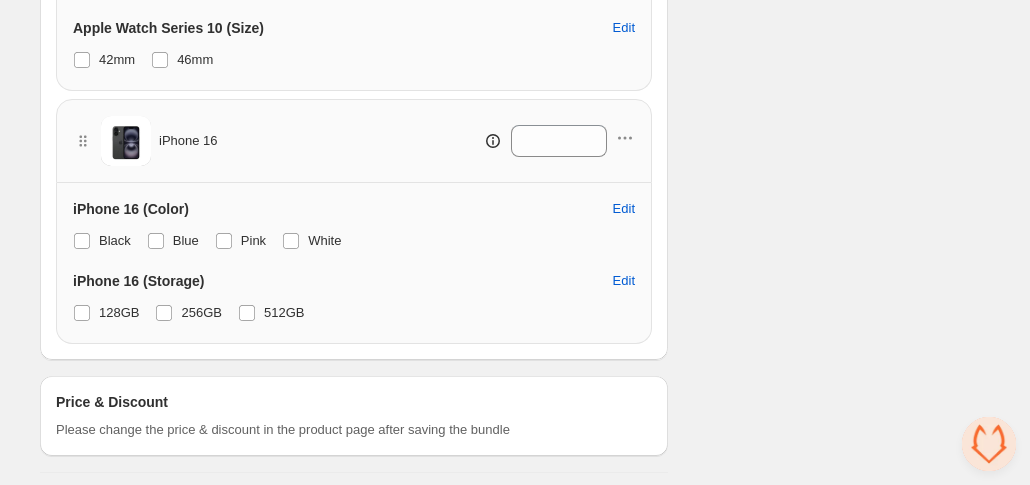 click on "Checklist Status To change the bundle's status to active, please do so in the bundle's product page after saving the bundle Components Bundles can include up to 30 products 3/30 bundled products 3/3 options 8/100 variants Options Shoppers will be able to choose from these options AirPods (Name) AirPods Pro AirPods Pro 2 Apple Watch Series 10 (Size) 42mm 46mm iPhone 16 (Storage) 128GB 256GB" at bounding box center (837, -119) 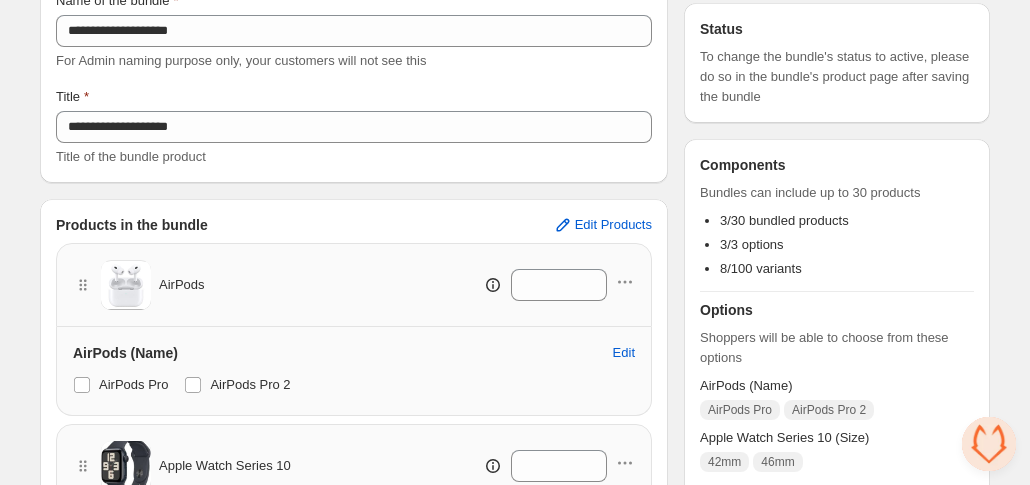 scroll, scrollTop: 0, scrollLeft: 0, axis: both 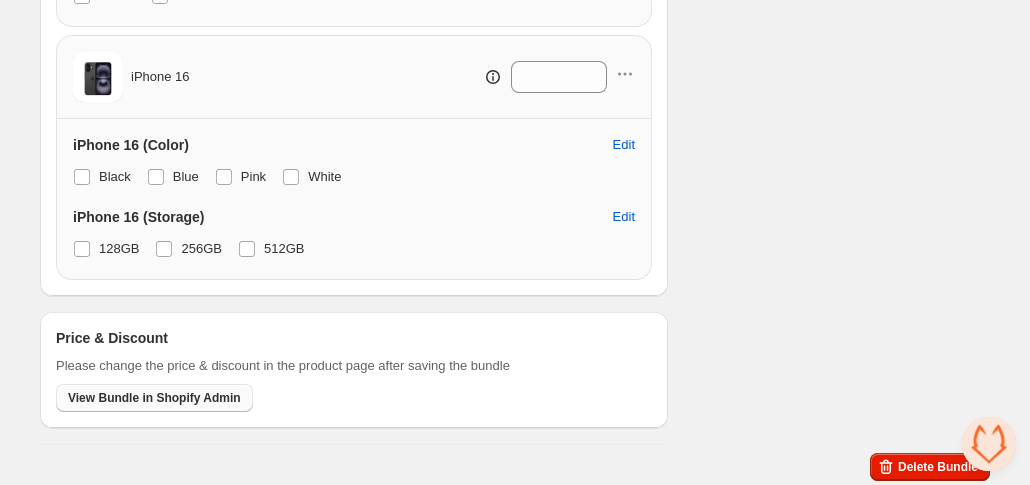 click on "View Bundle in Shopify Admin" at bounding box center (154, 398) 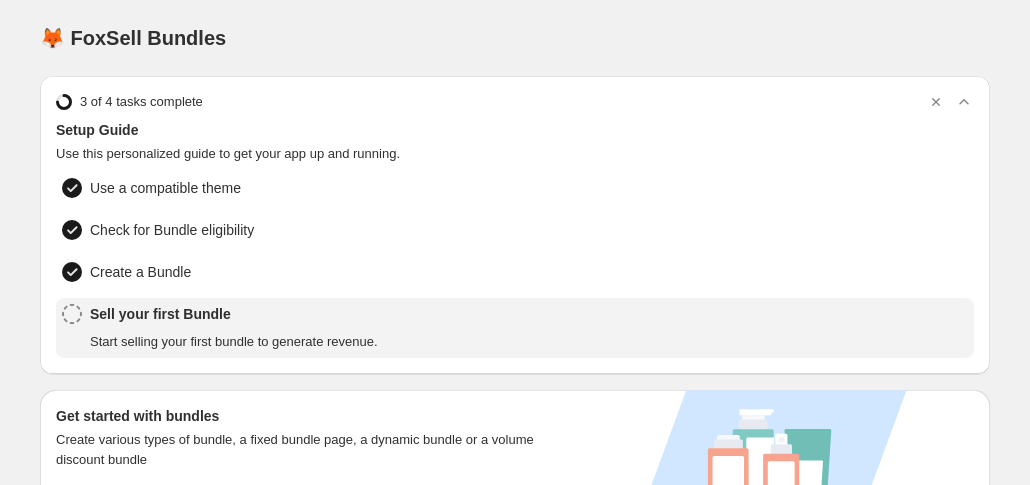 scroll, scrollTop: 345, scrollLeft: 0, axis: vertical 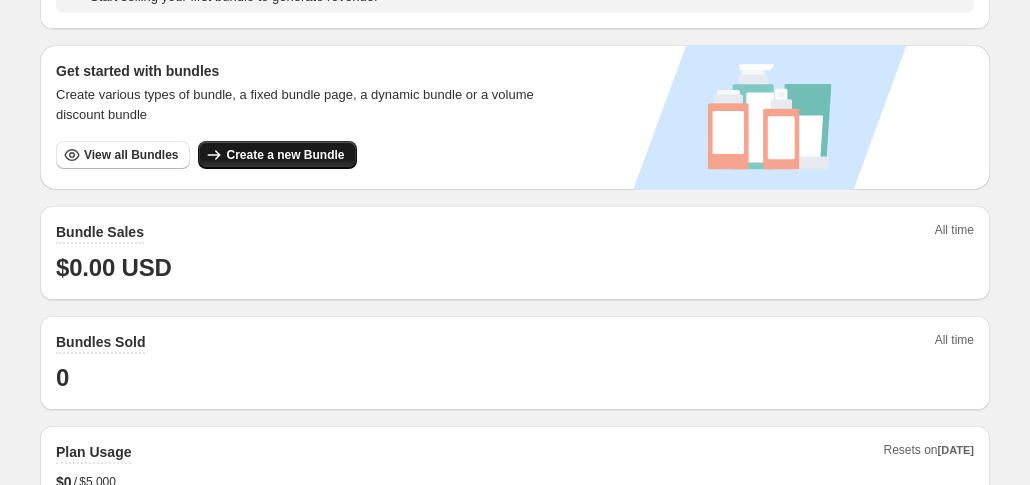 click on "Create a new Bundle" at bounding box center [285, 155] 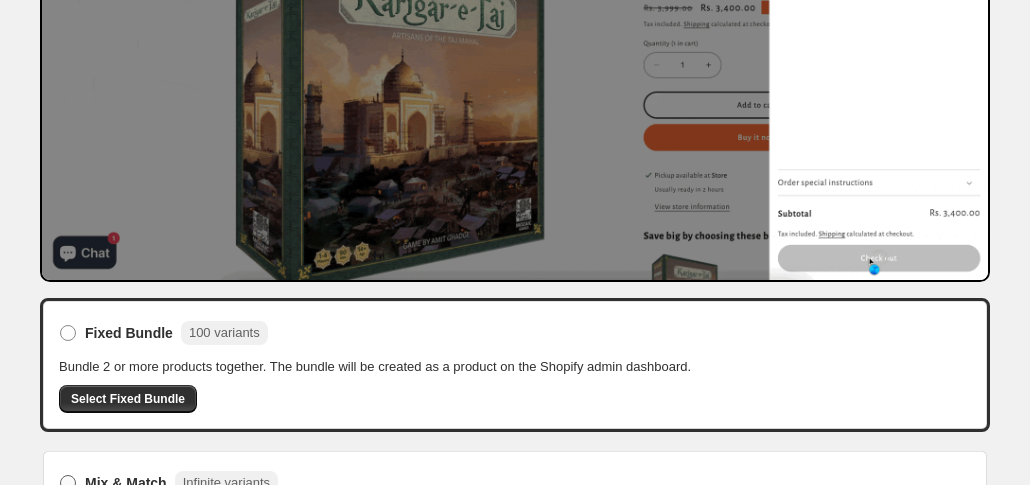 click on "Mix & Match Infinite variants" at bounding box center (168, 483) 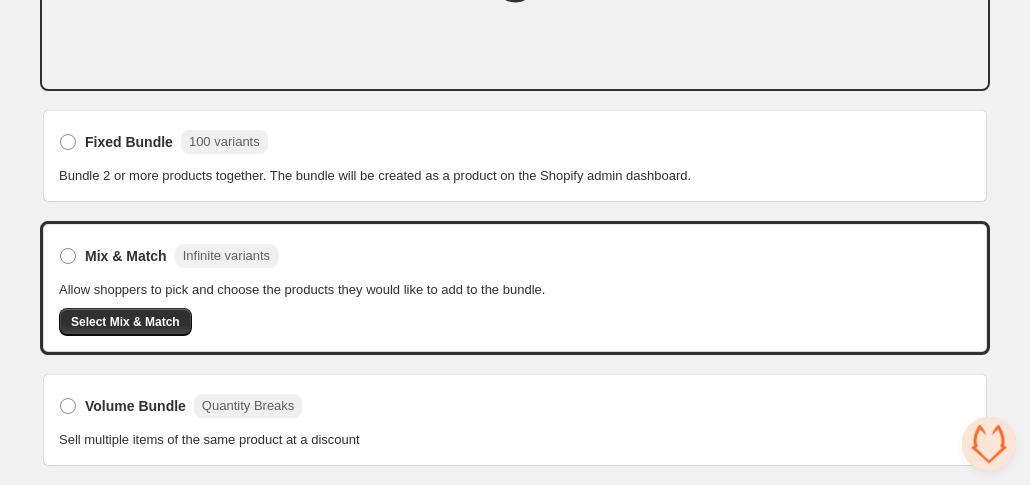 scroll, scrollTop: 259, scrollLeft: 0, axis: vertical 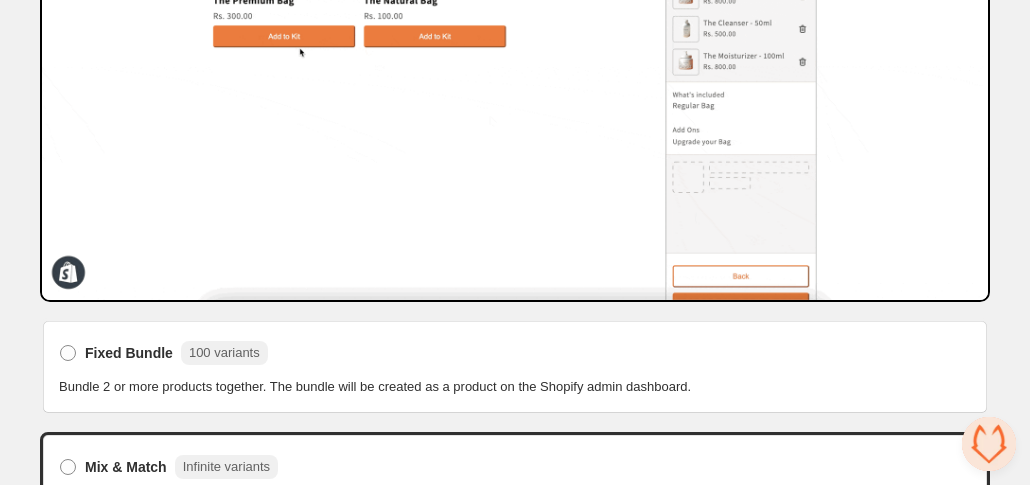click on "Select Mix & Match" at bounding box center [125, 533] 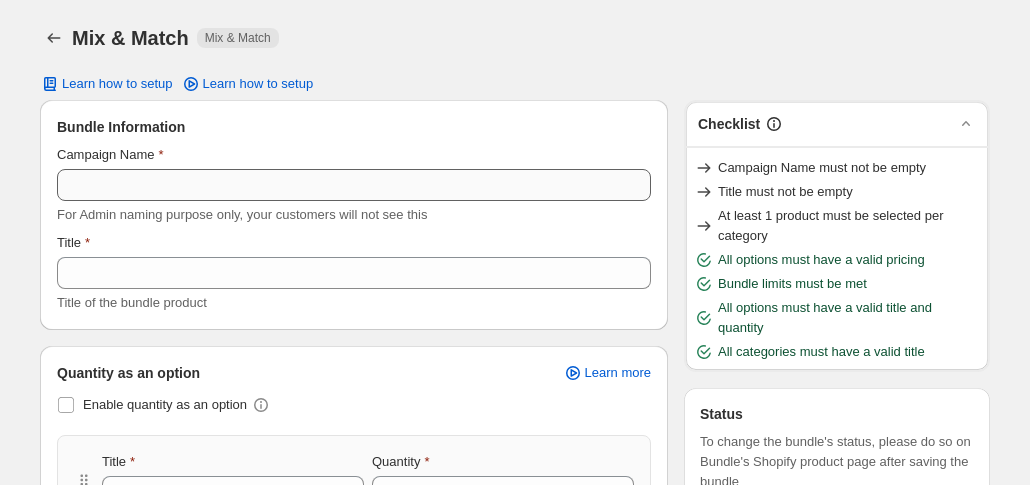 scroll, scrollTop: 0, scrollLeft: 0, axis: both 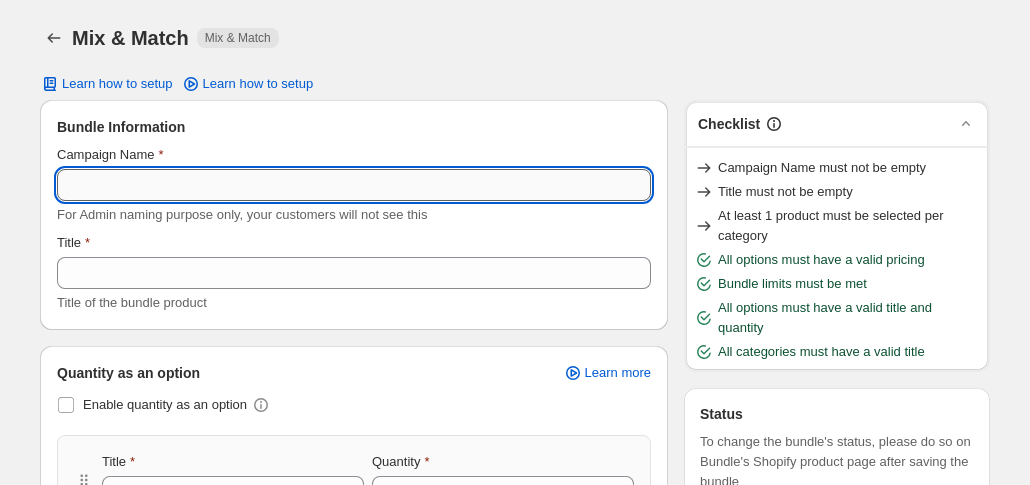click on "Campaign Name" at bounding box center [354, 185] 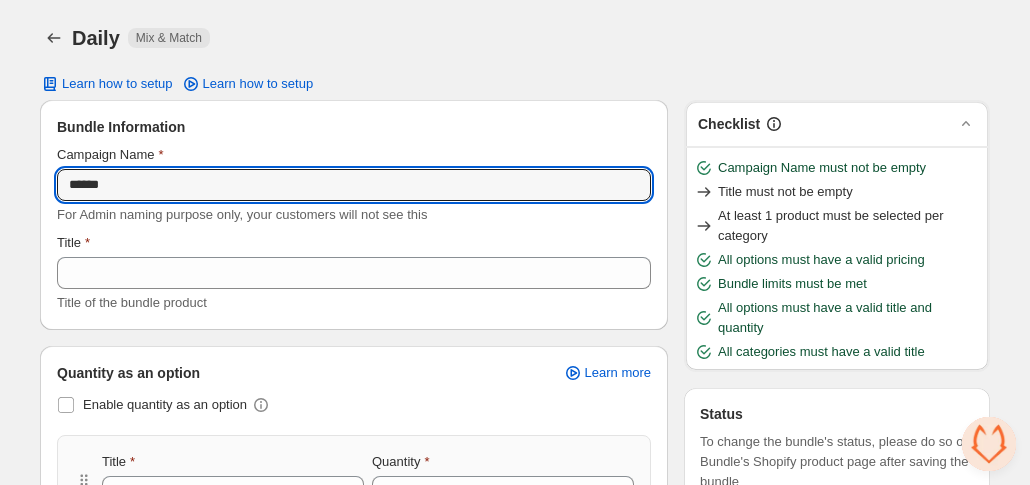 type on "**********" 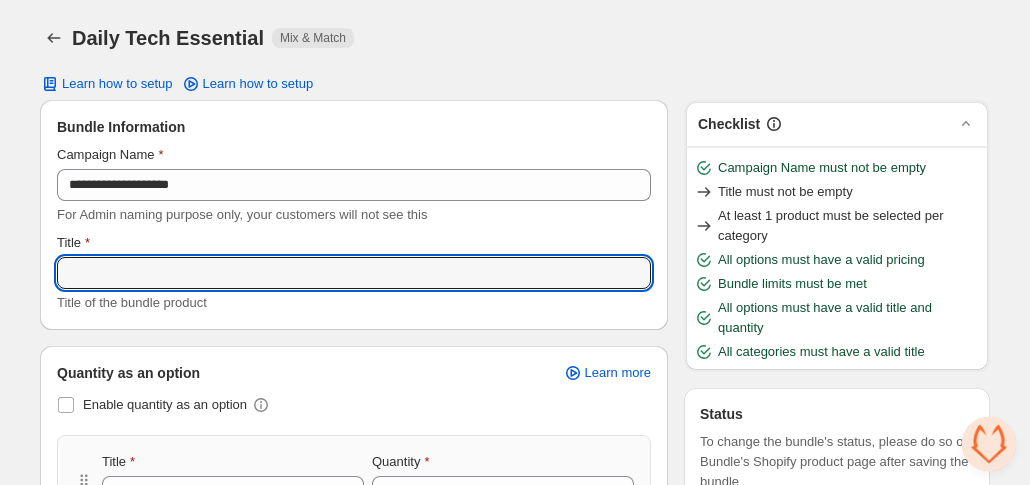 paste on "**********" 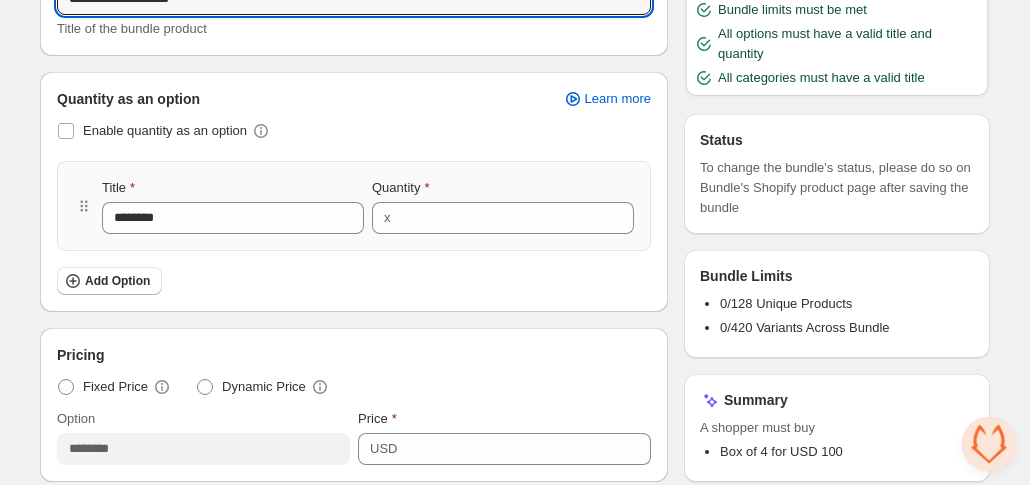 scroll, scrollTop: 278, scrollLeft: 0, axis: vertical 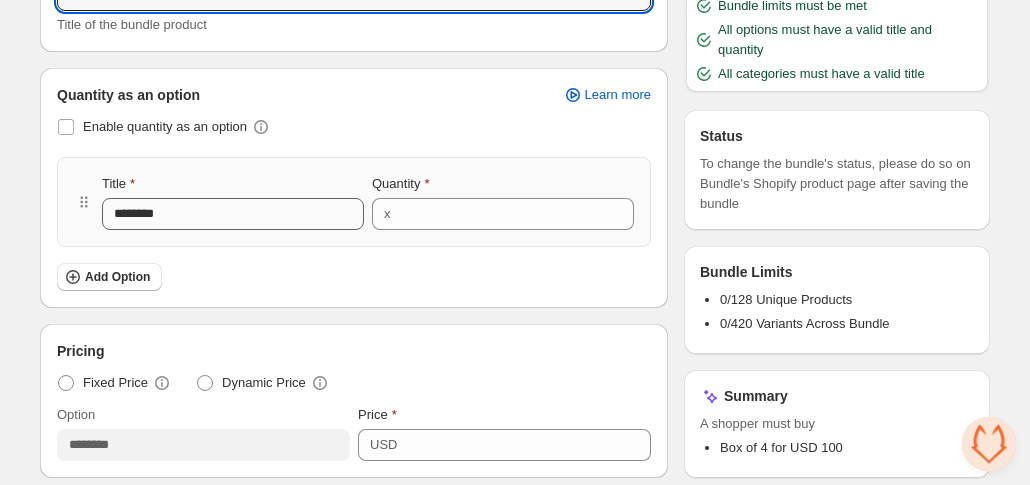 type on "**********" 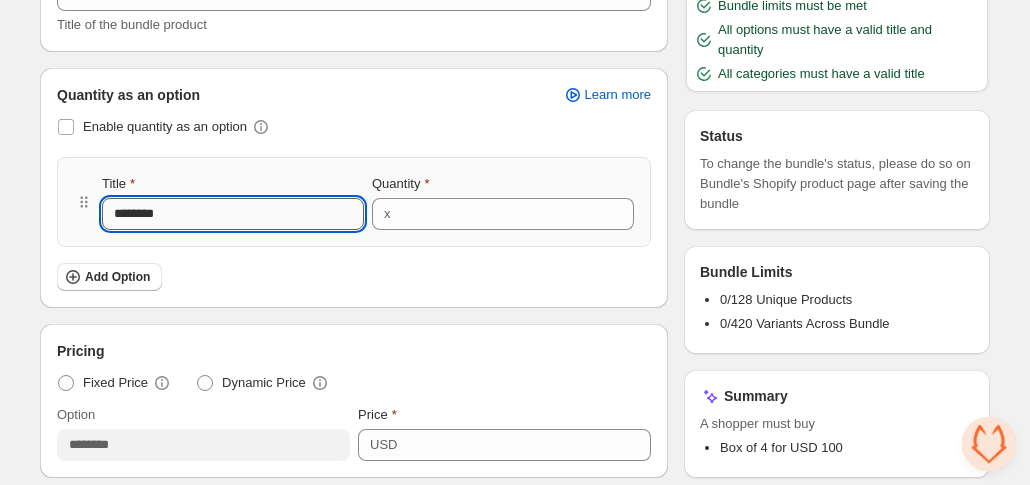 click on "********" at bounding box center (233, 214) 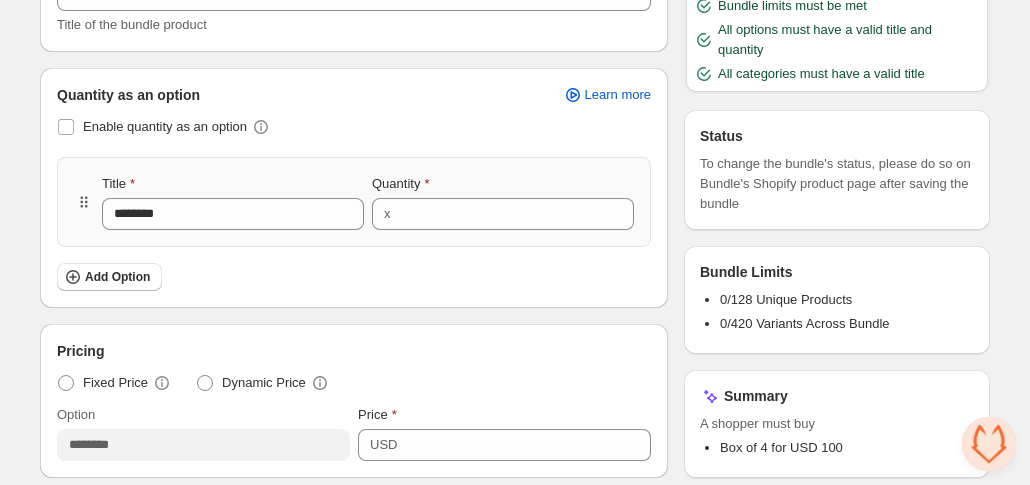 click 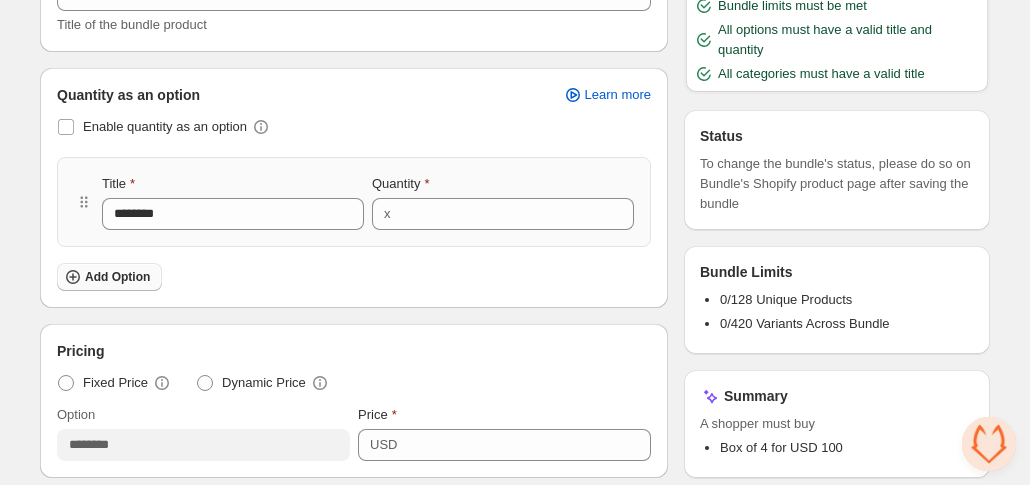 click on "Add Option" at bounding box center [117, 277] 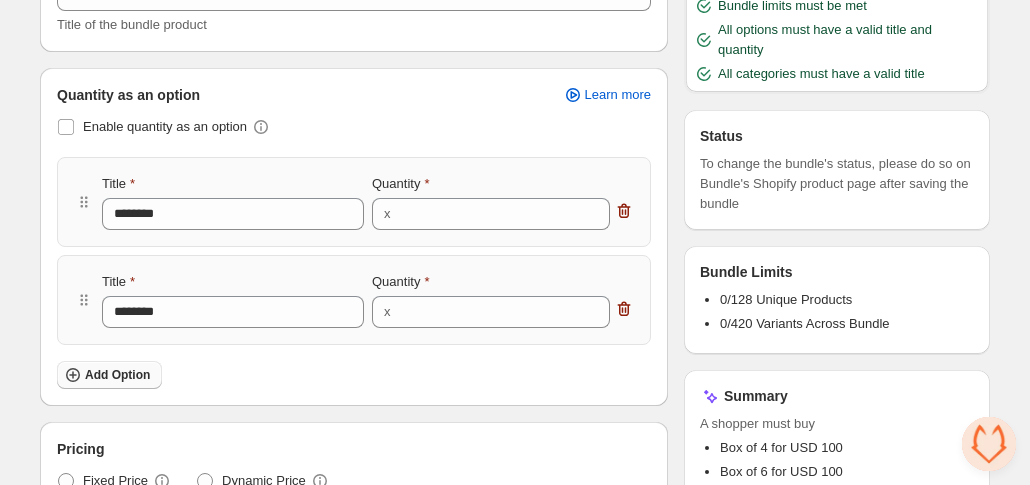 click on "Add Option" at bounding box center (117, 375) 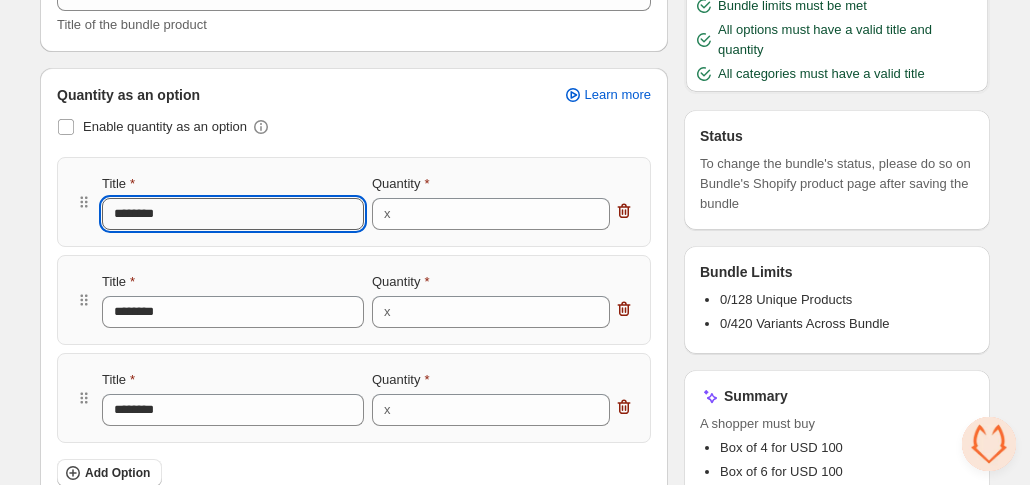 click on "********" at bounding box center [233, 214] 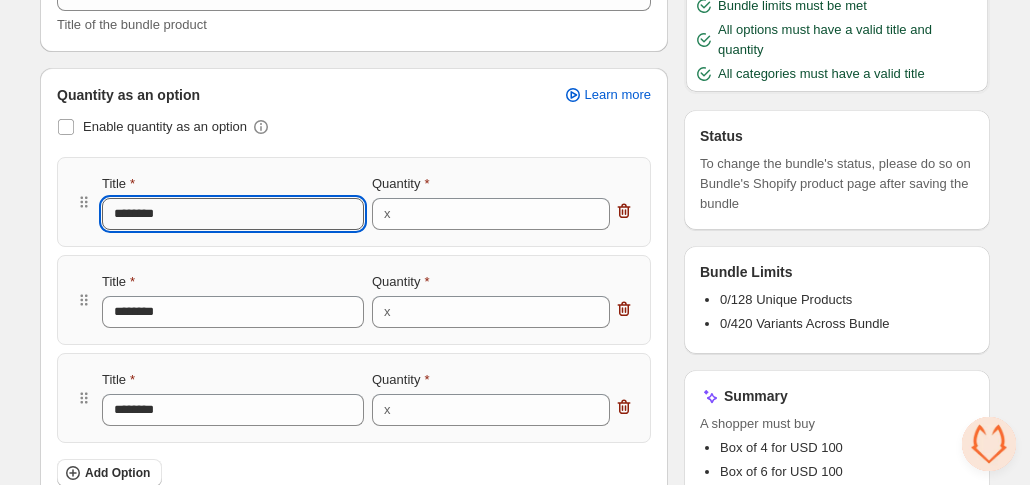 scroll, scrollTop: 396, scrollLeft: 0, axis: vertical 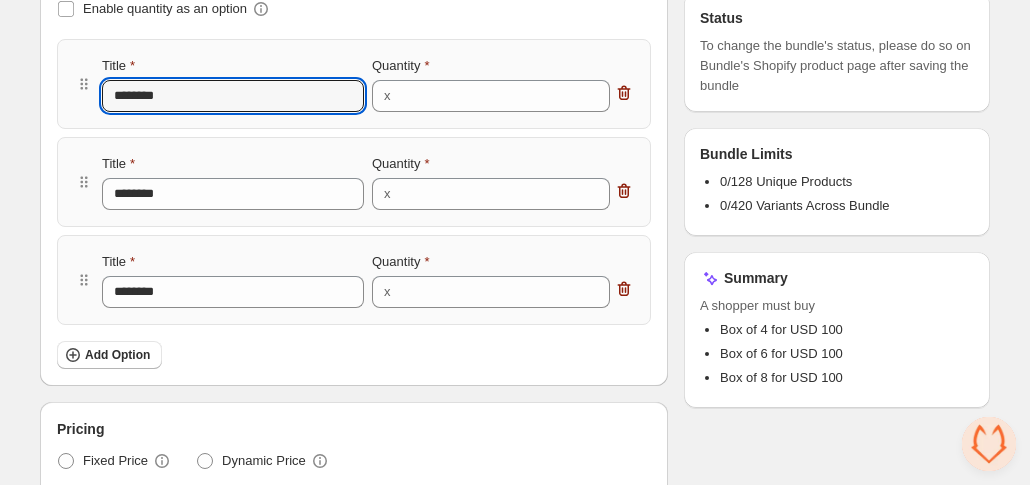 type on "*" 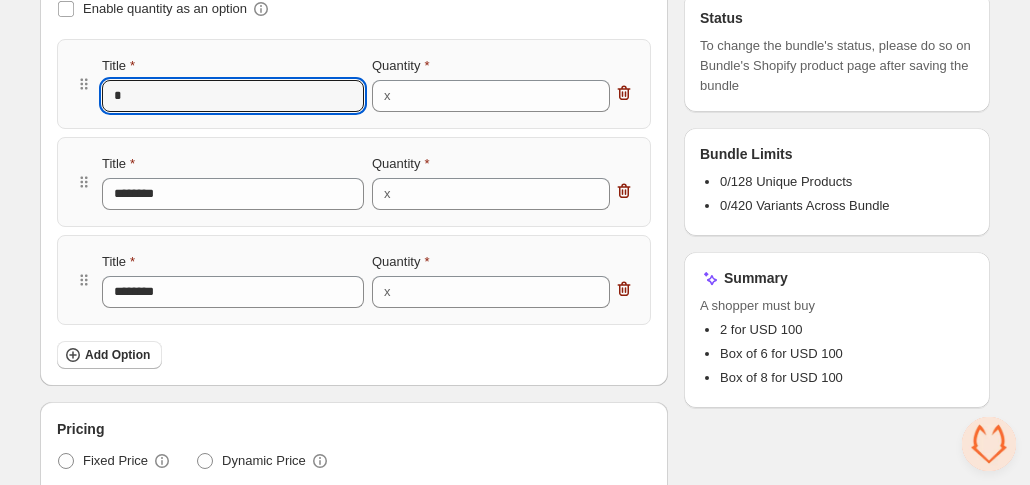 type 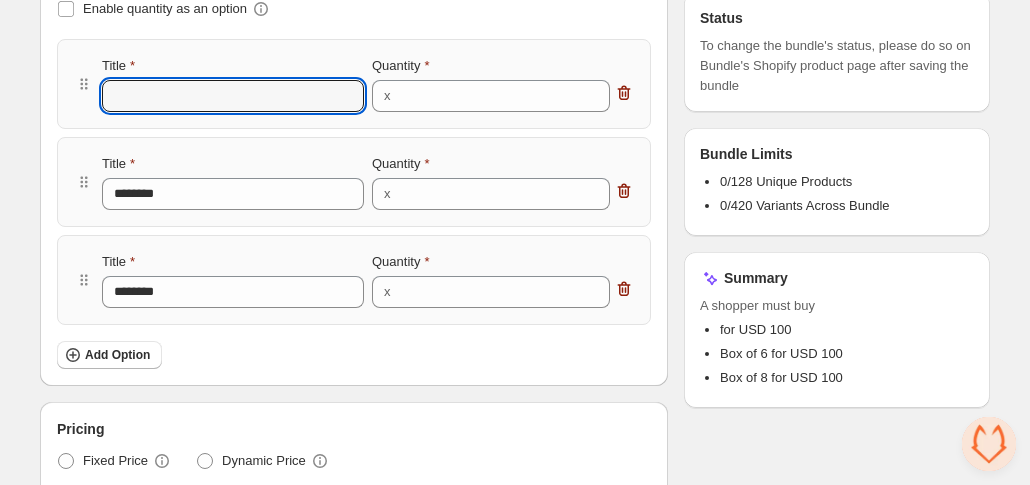 type on "*" 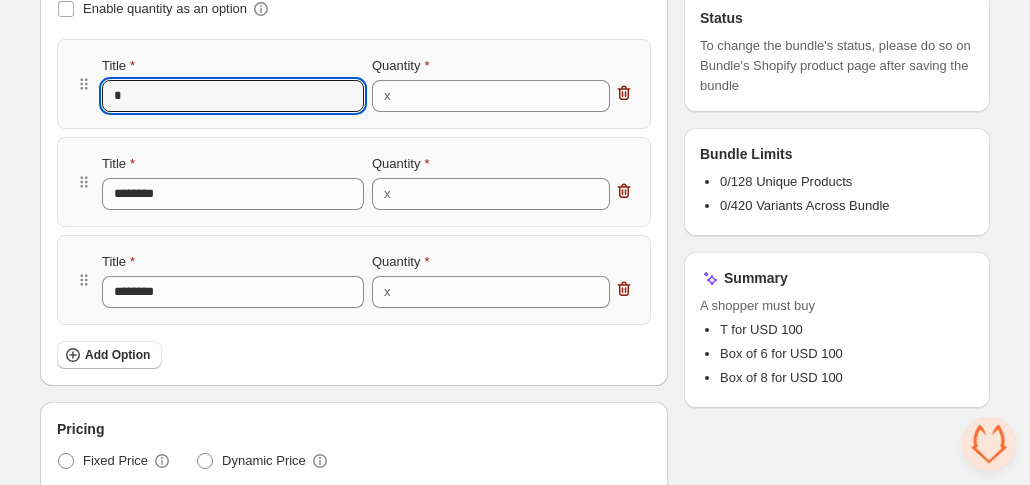type on "**" 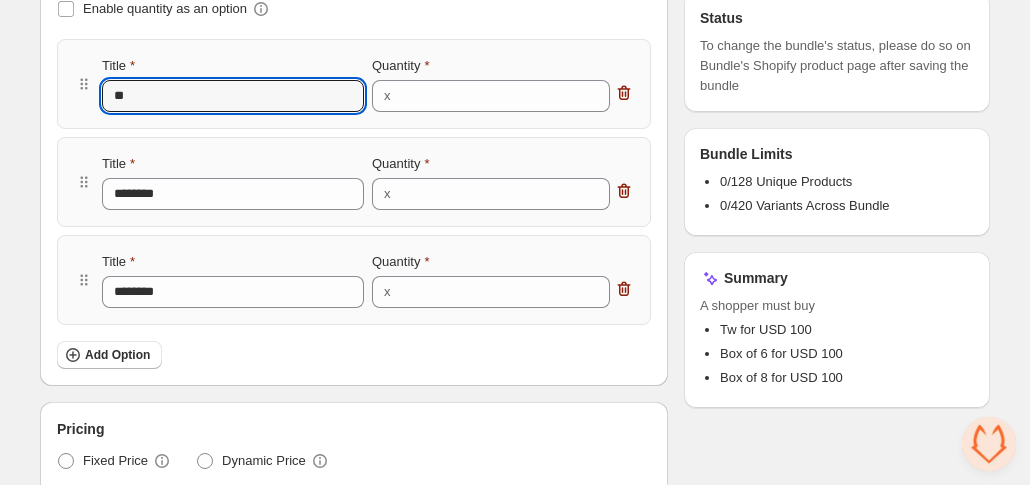 type on "***" 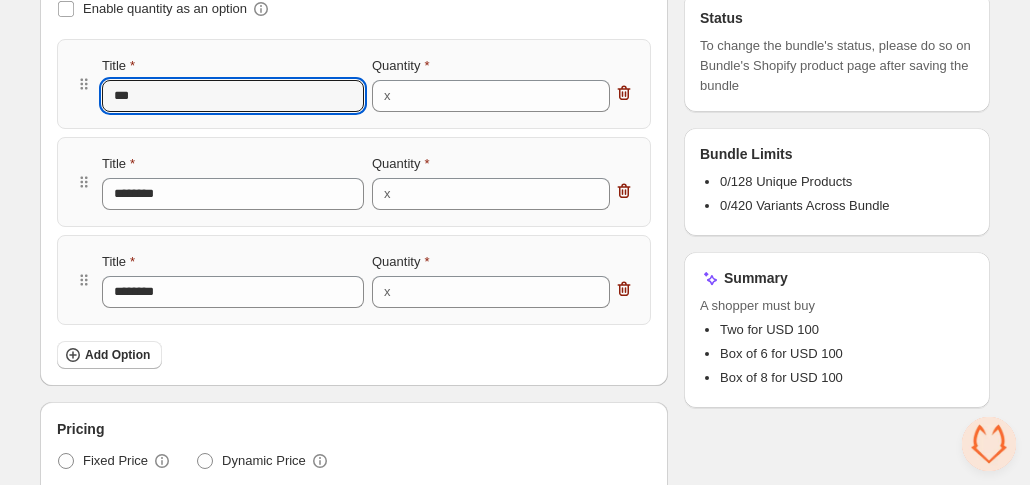 type on "***" 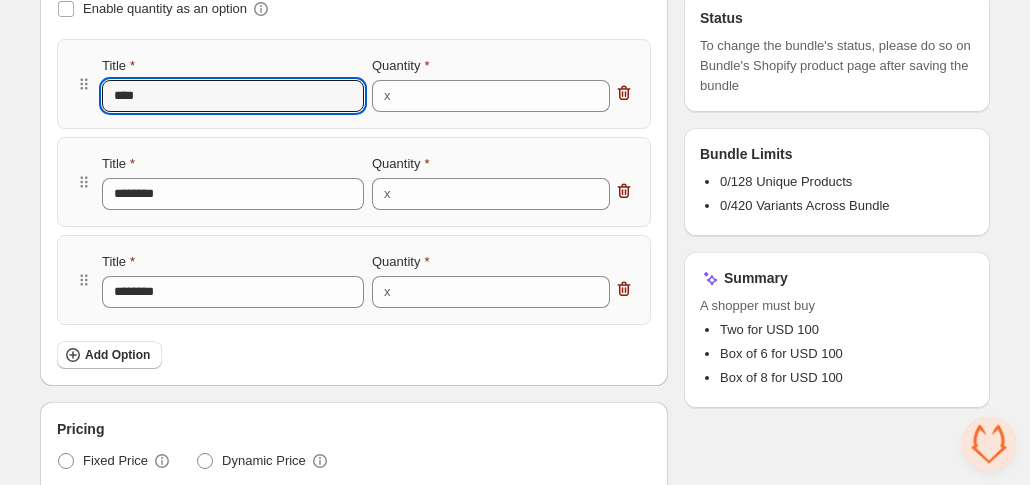 type on "*****" 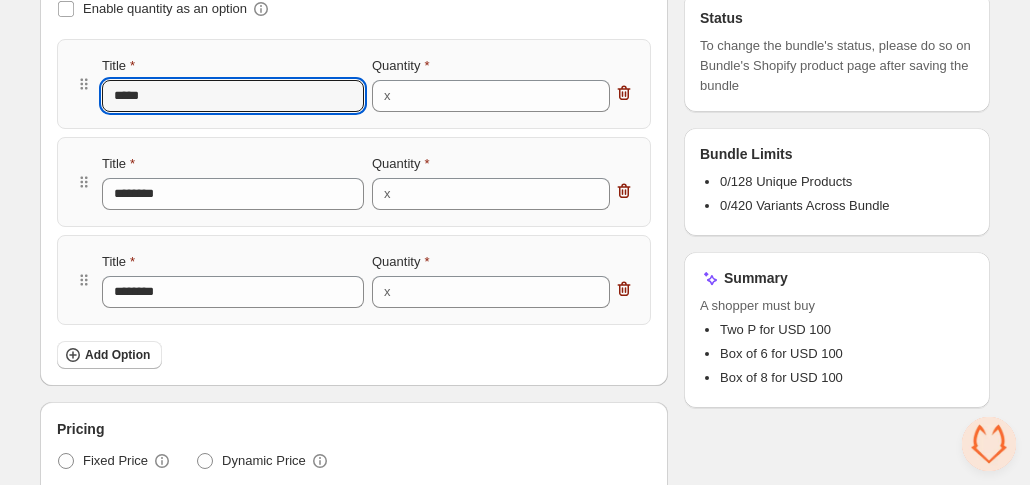 type on "******" 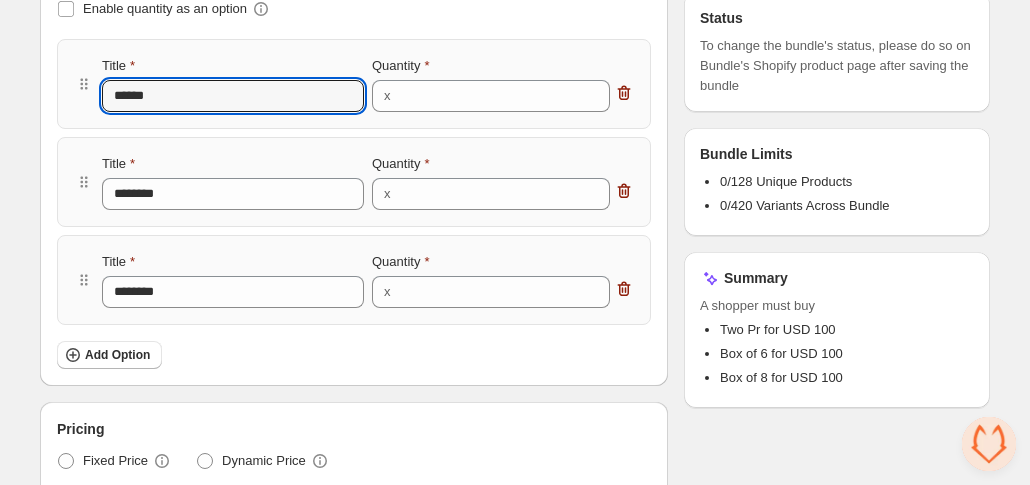 type on "*******" 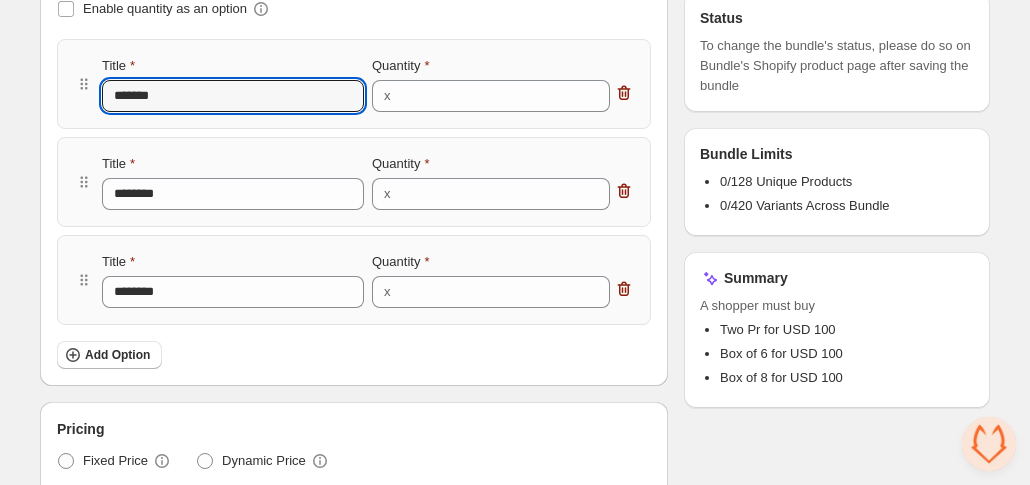 type on "********" 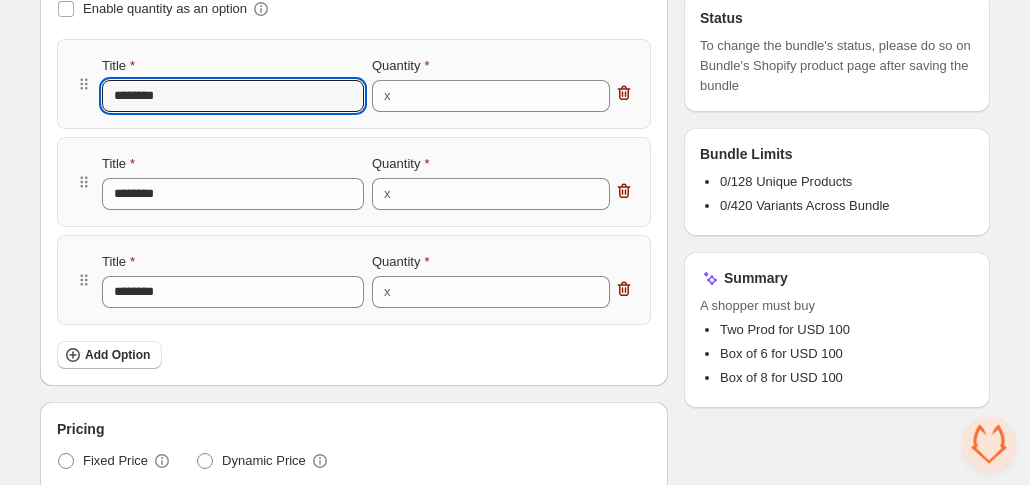 type on "*********" 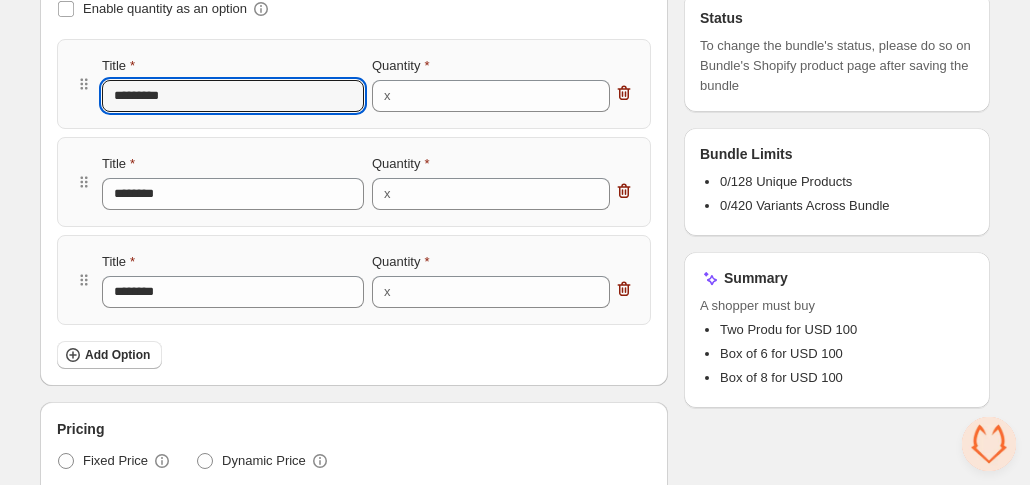 type on "**********" 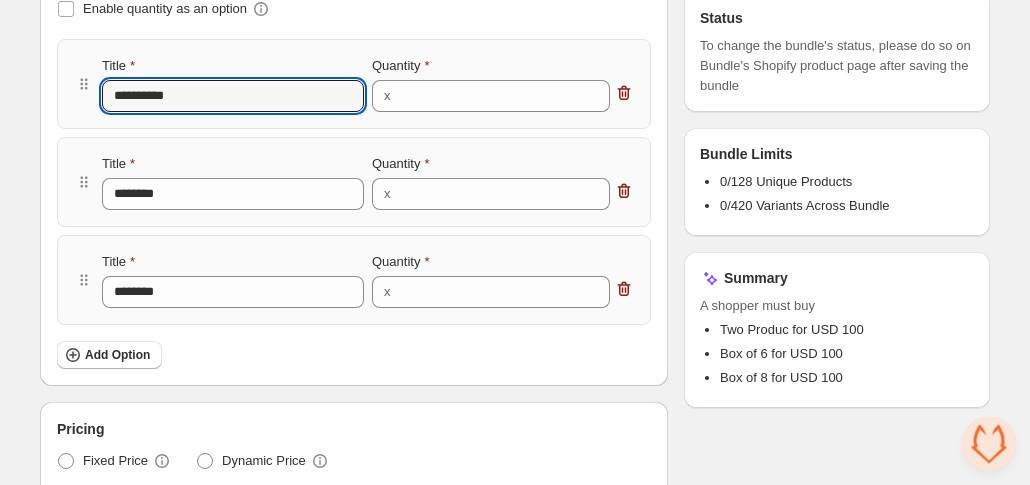 type on "**********" 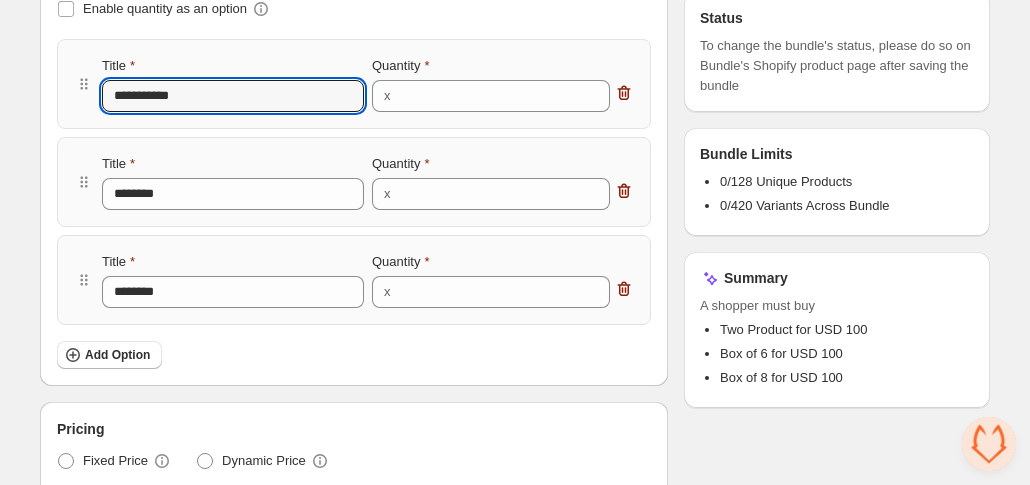 type on "**********" 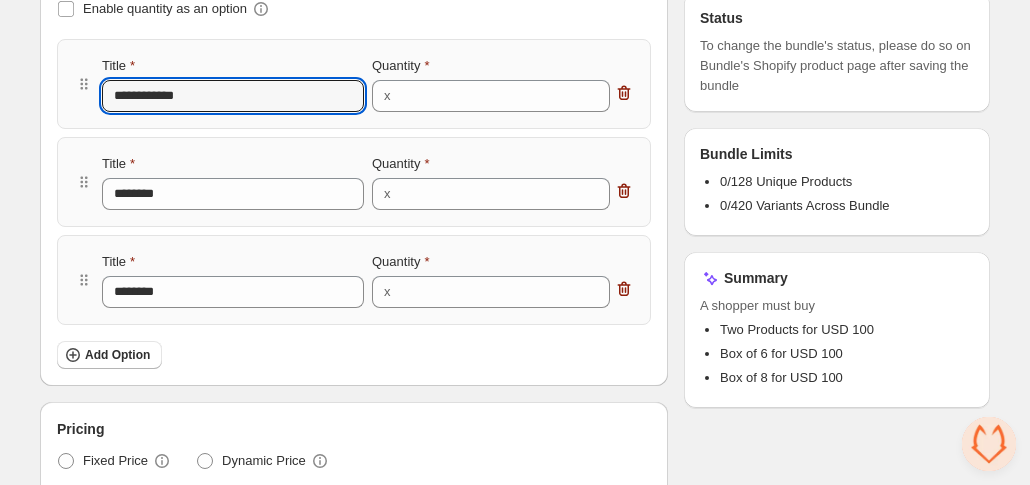 type on "**********" 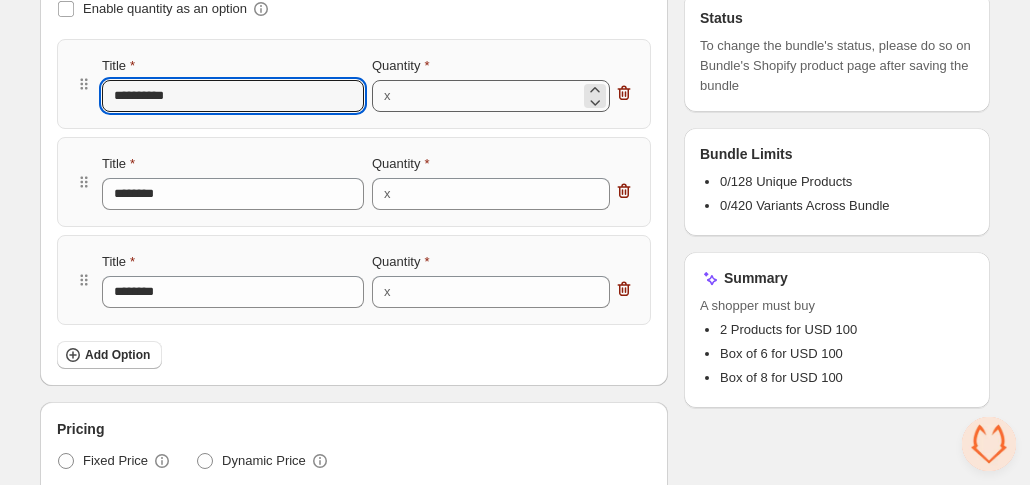 type on "**********" 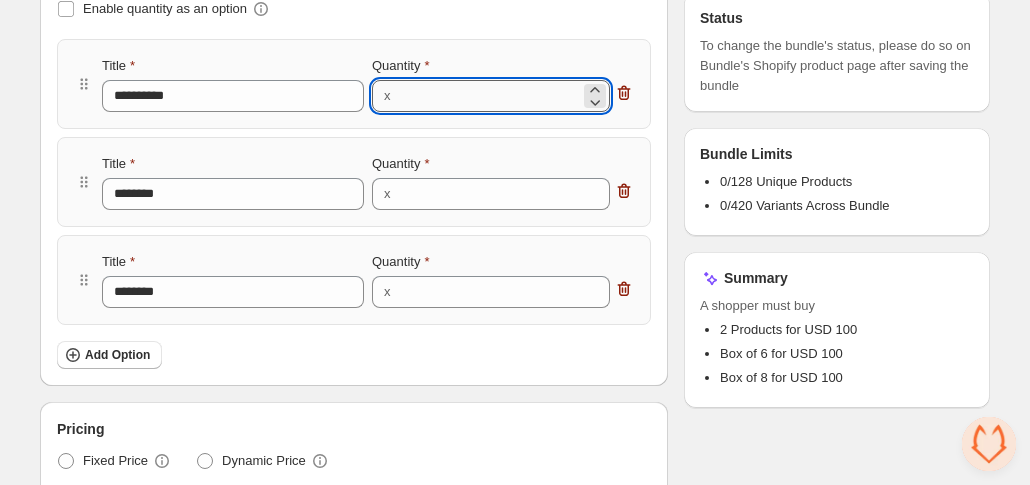 click on "*" at bounding box center (489, 96) 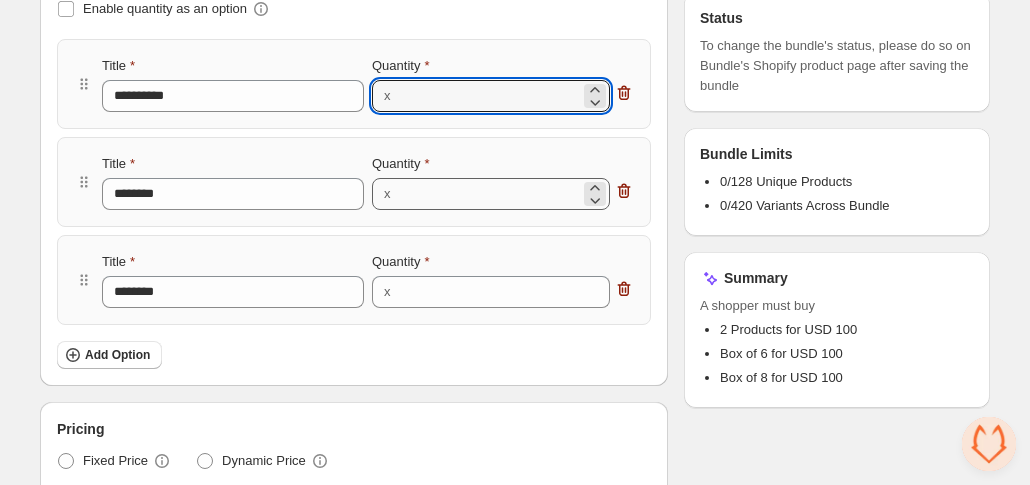 type on "*" 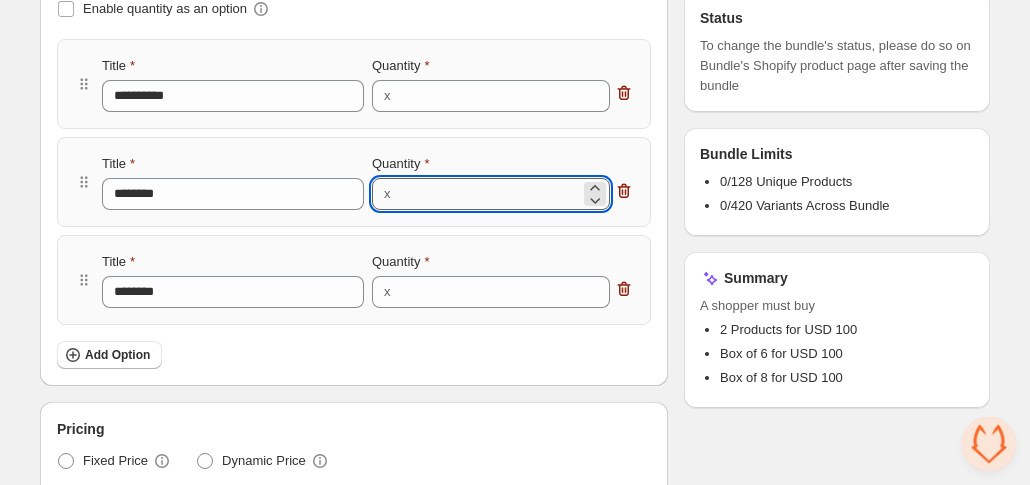 click on "*" at bounding box center [489, 194] 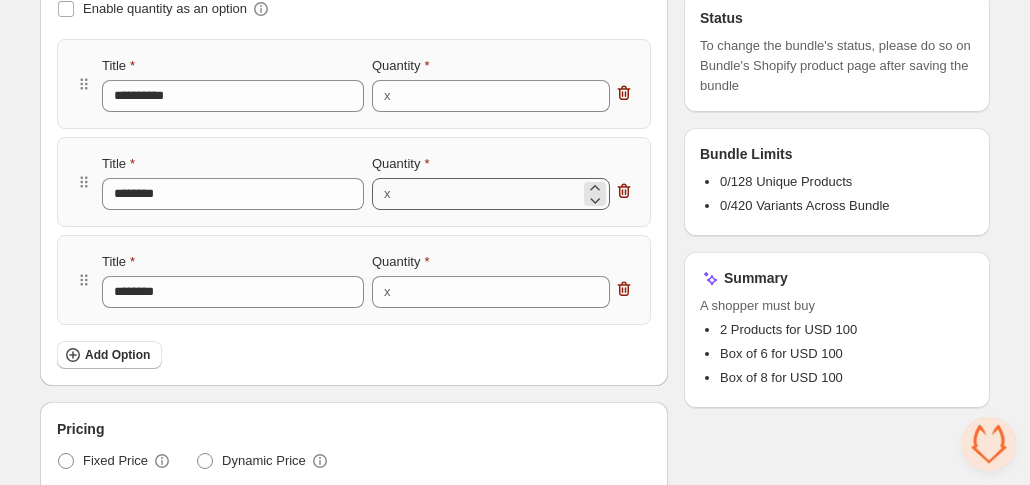type 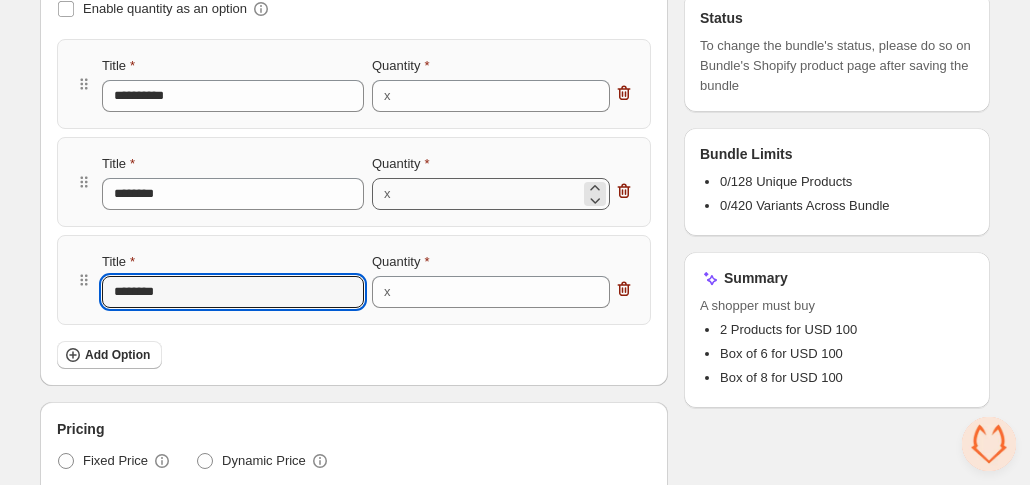 type on "*" 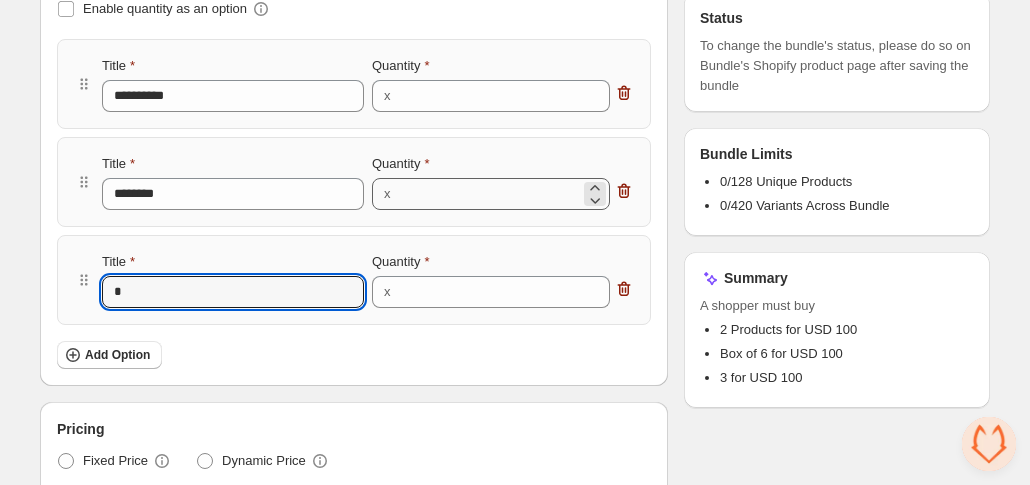 type on "*" 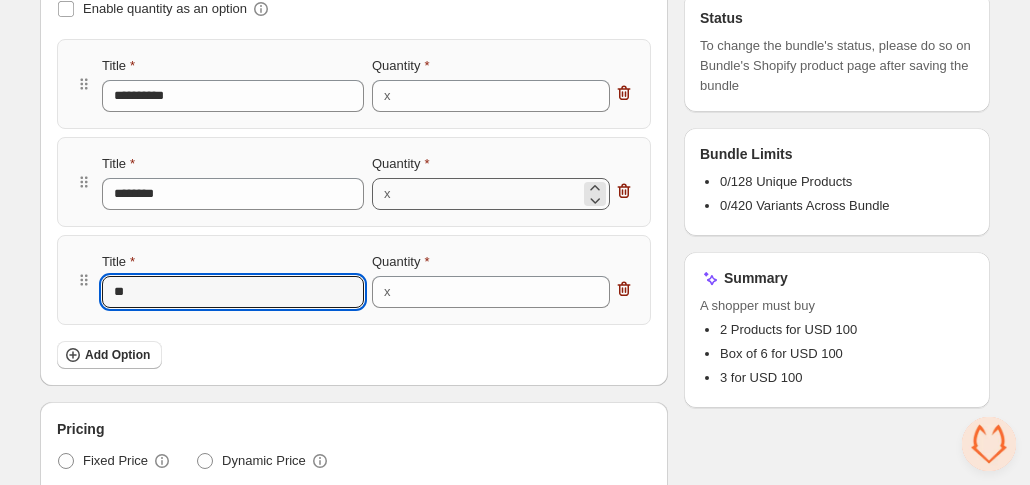type on "*" 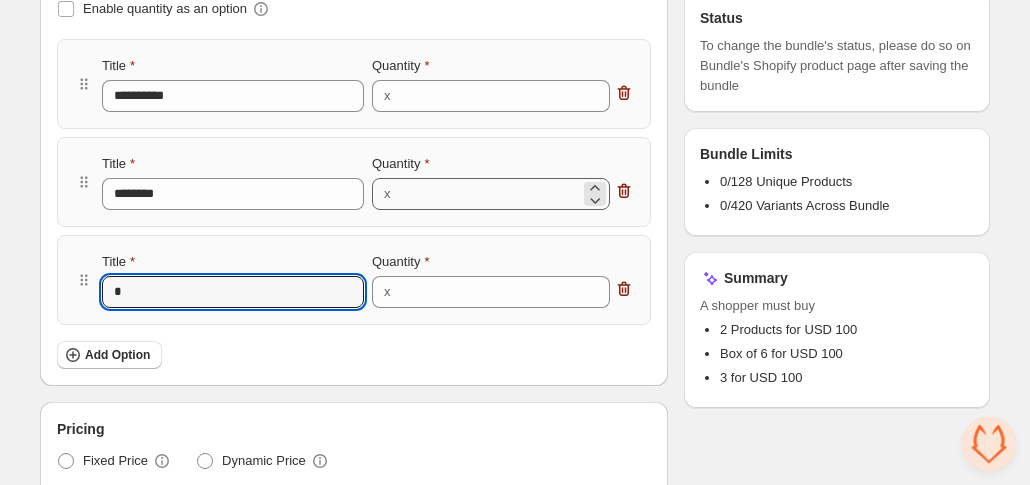 type 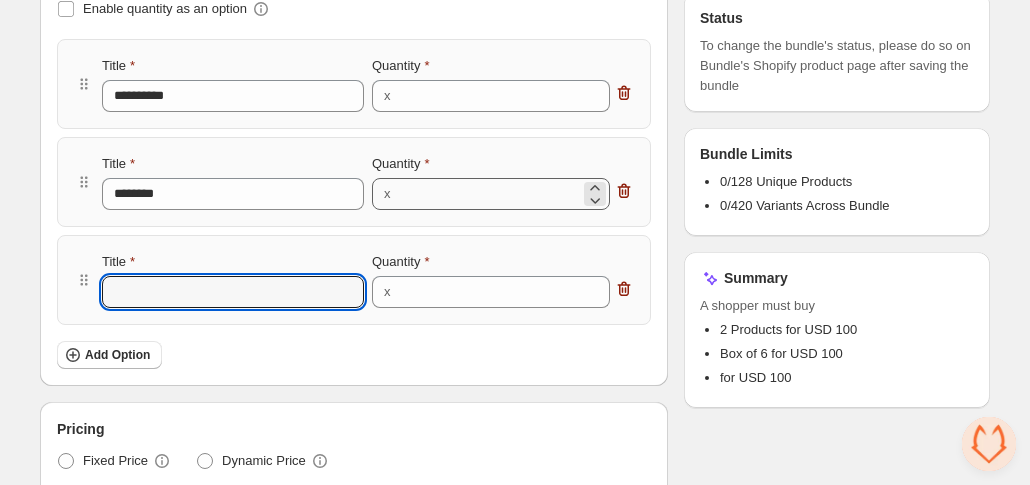 type on "*" 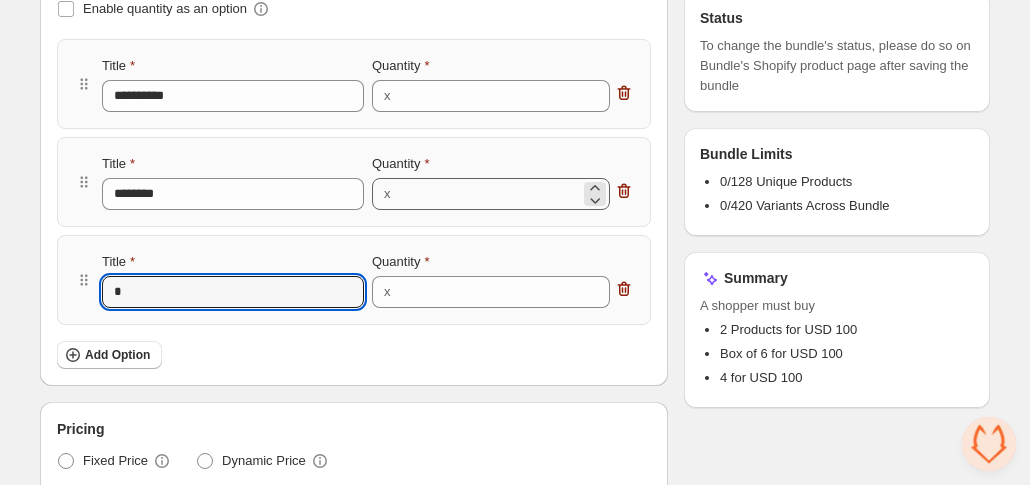 type on "*" 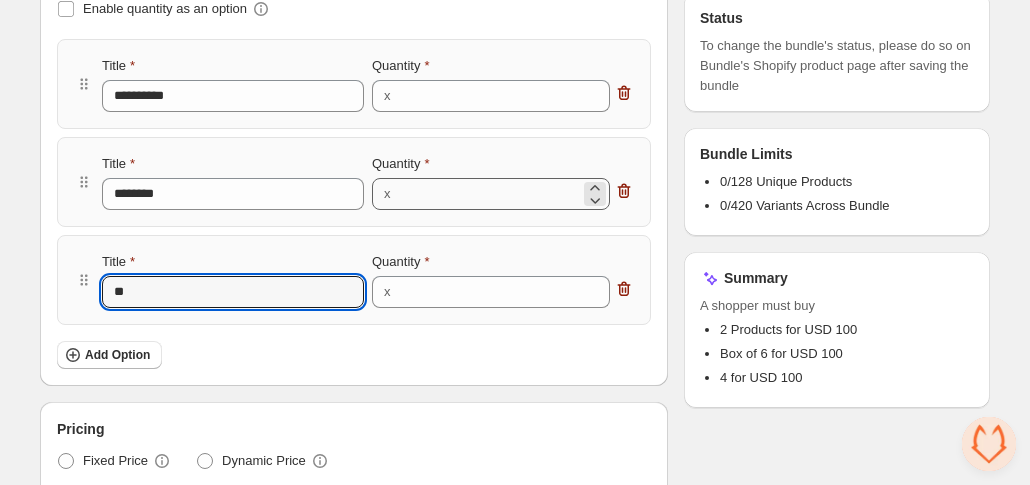 type on "***" 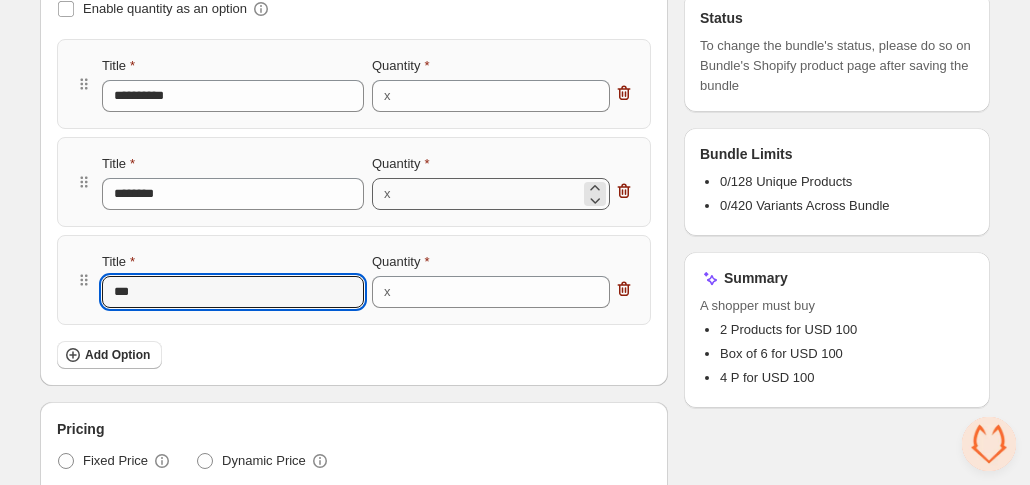 type on "****" 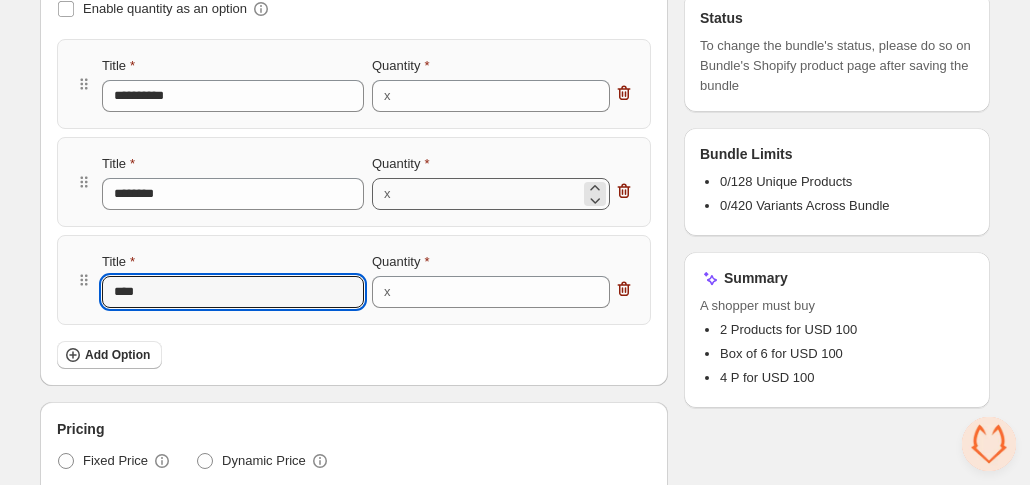 type on "*****" 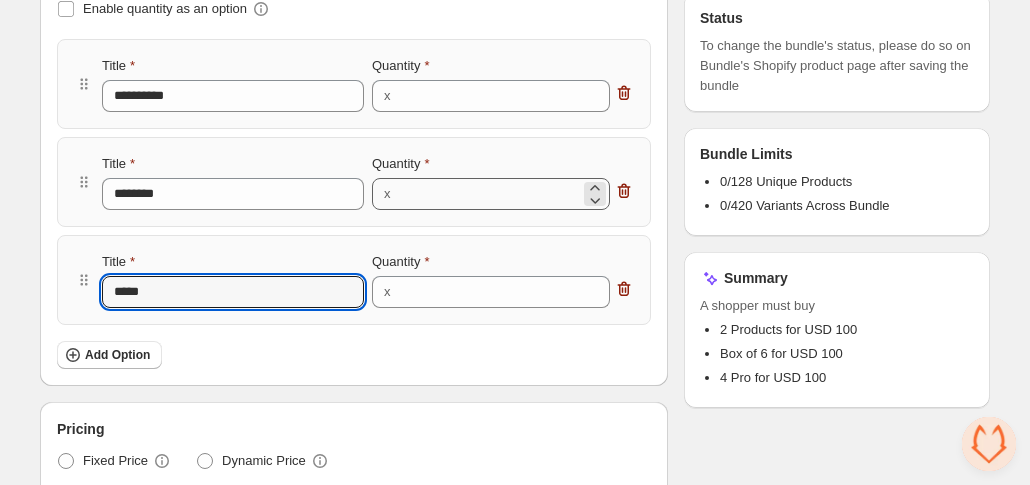 type on "******" 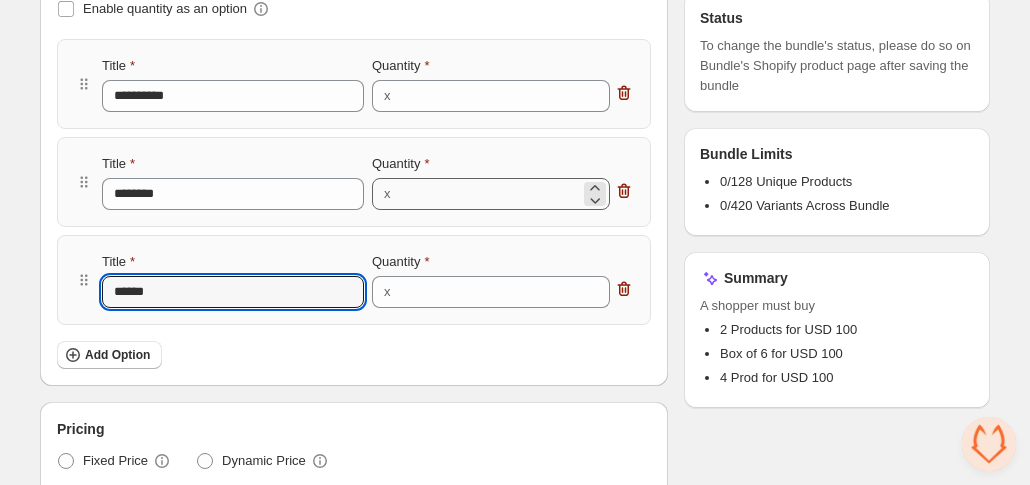 type on "**********" 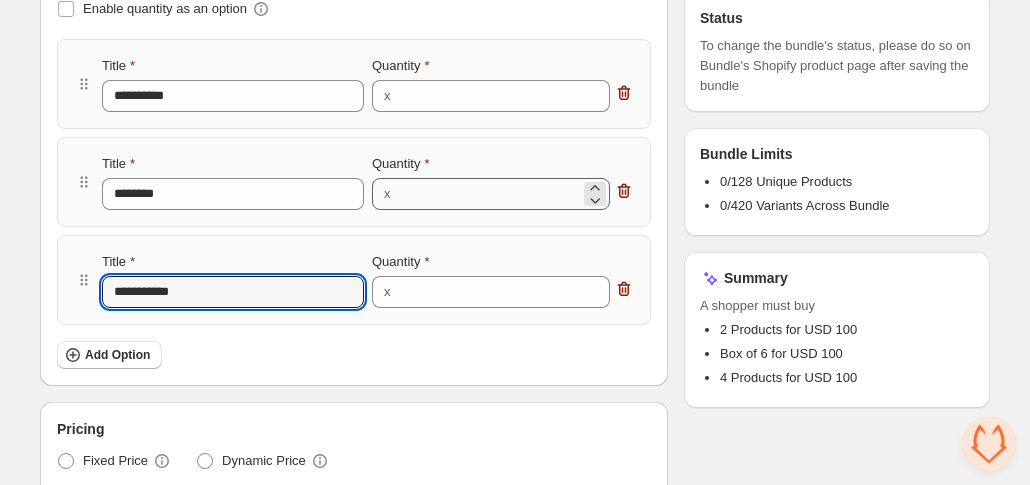 type on "**********" 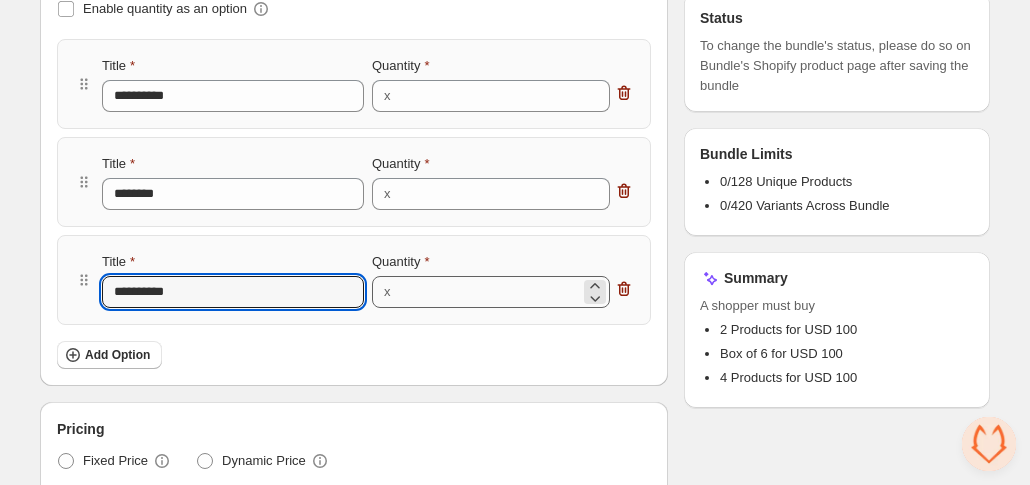 type on "**********" 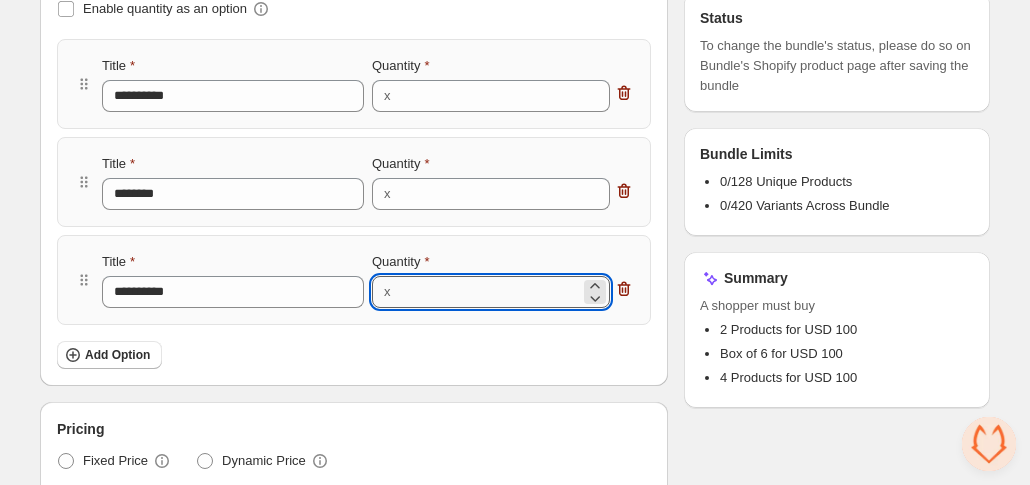 click on "*" at bounding box center (489, 292) 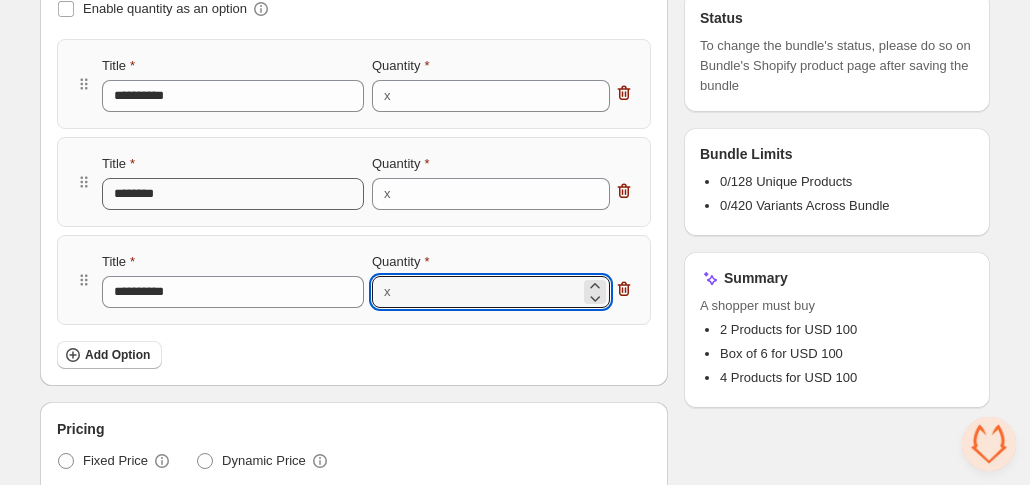 type on "*" 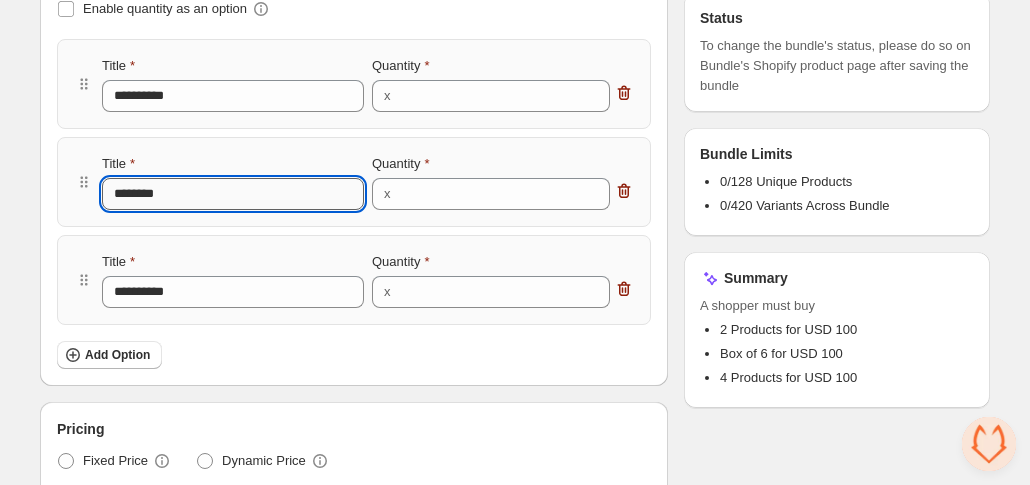 click on "********" at bounding box center (233, 194) 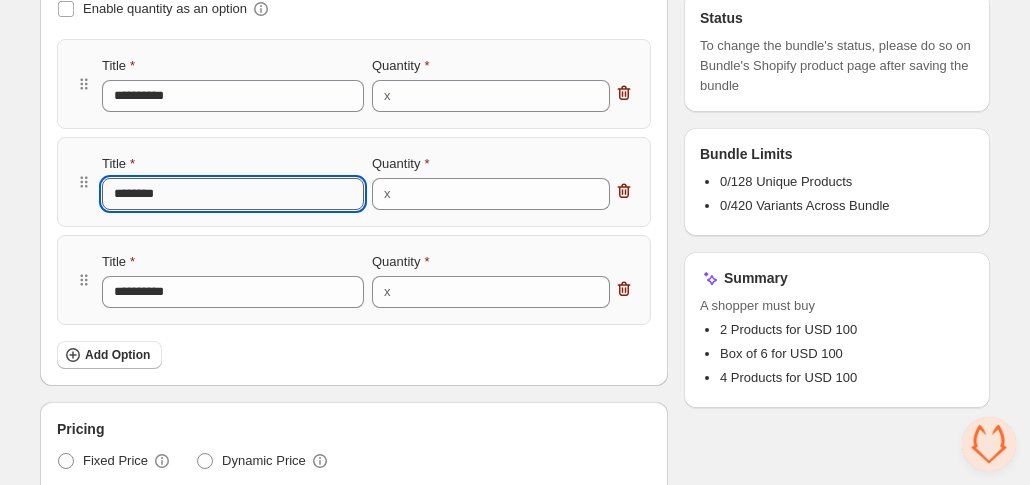 paste on "**" 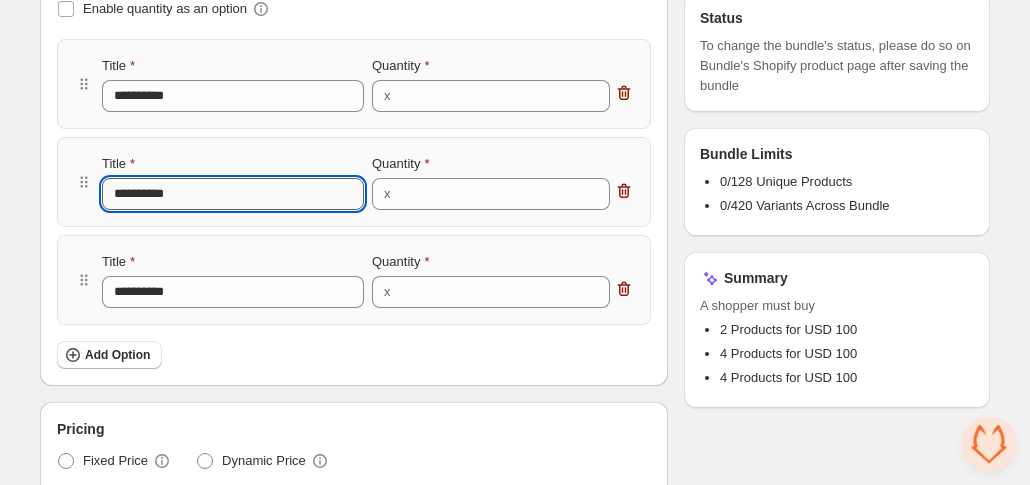 type on "********" 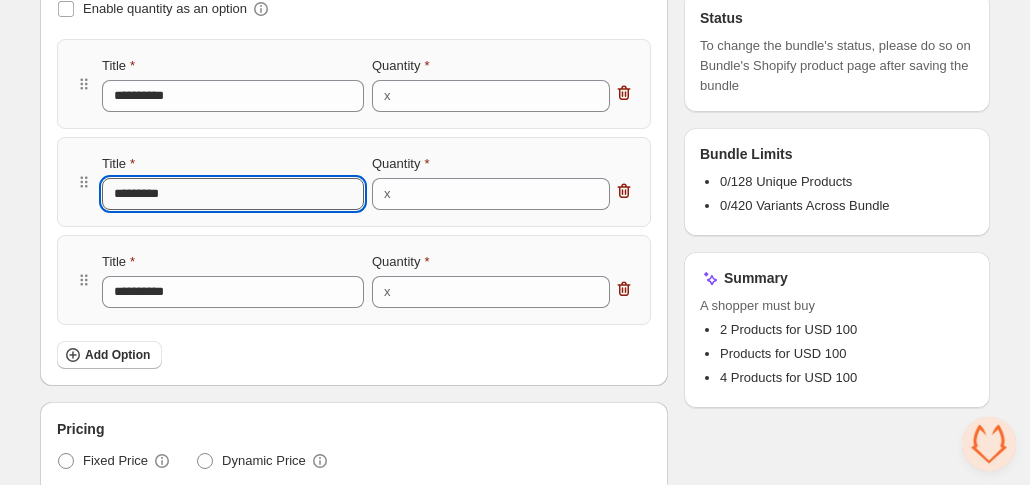 type on "**********" 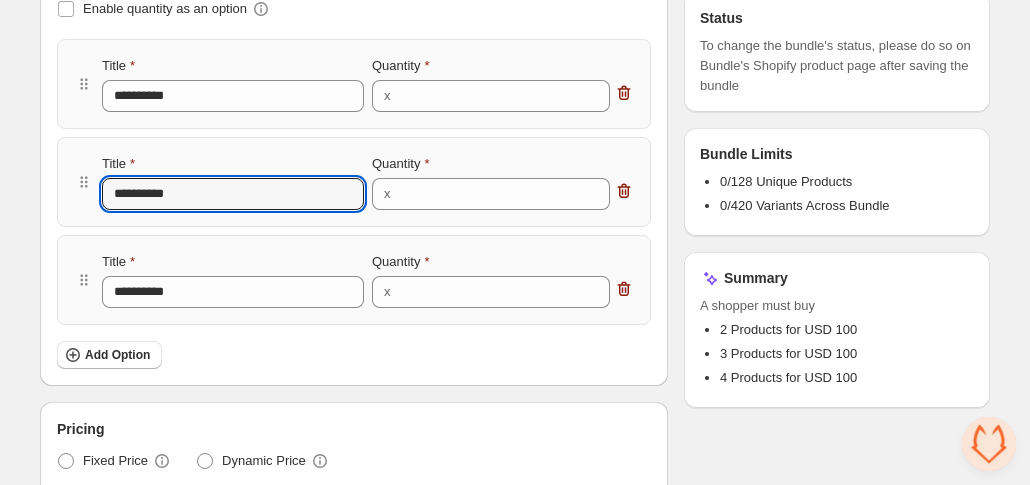 type on "**********" 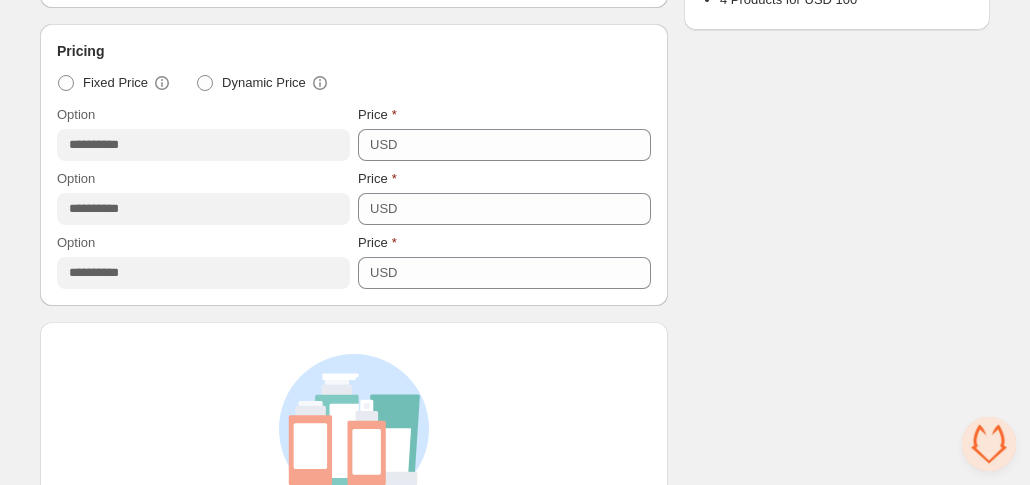 scroll, scrollTop: 785, scrollLeft: 0, axis: vertical 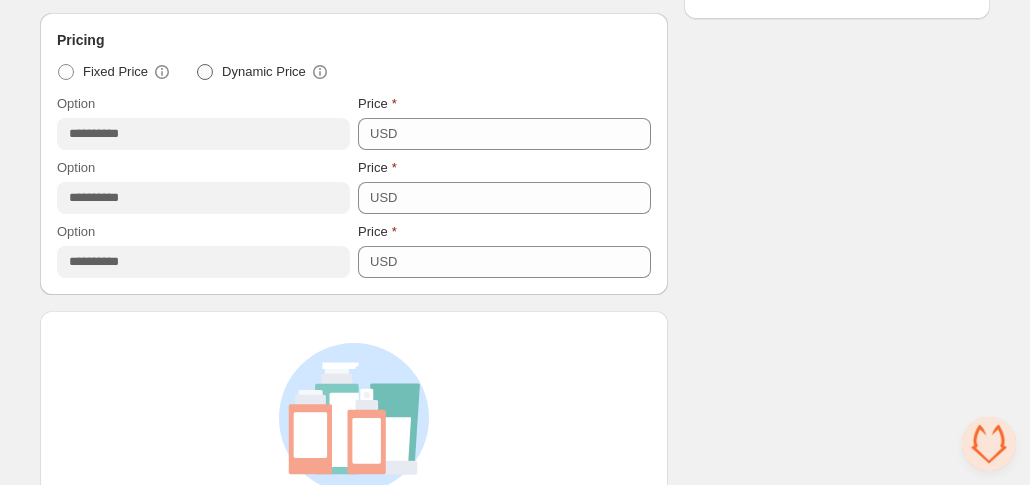 click at bounding box center (205, 72) 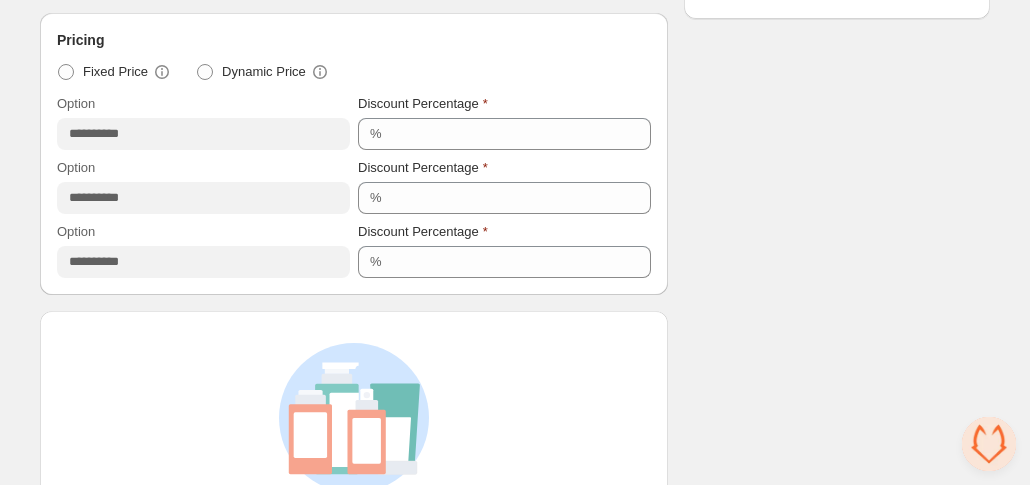 scroll, scrollTop: 697, scrollLeft: 0, axis: vertical 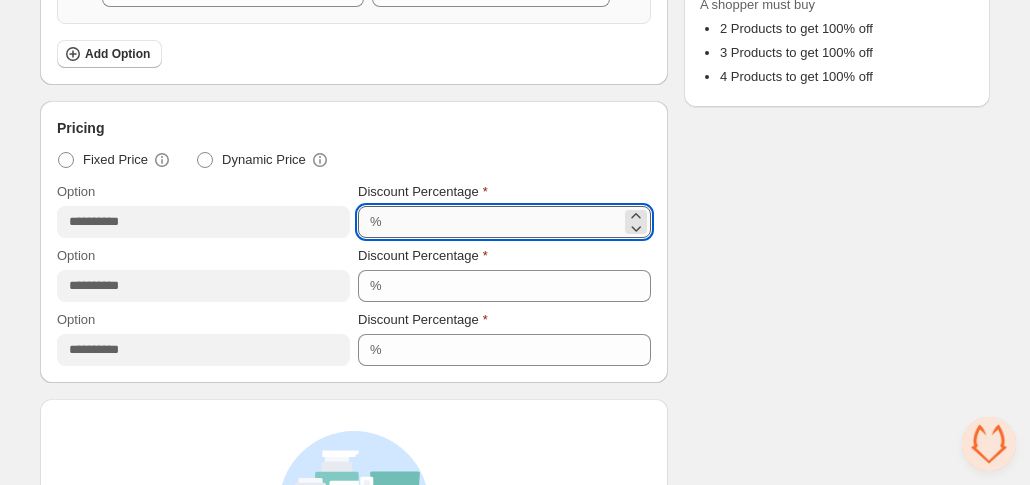 click on "***" at bounding box center [504, 222] 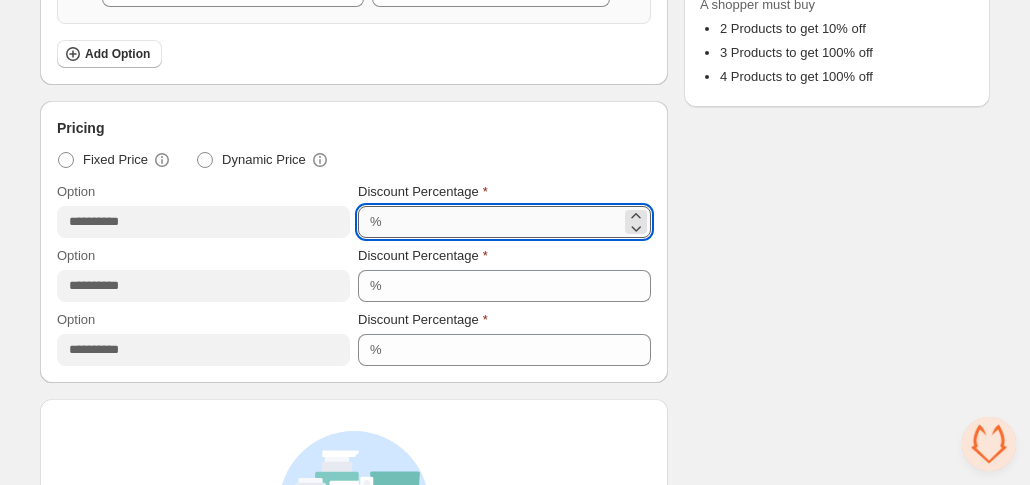 type on "*" 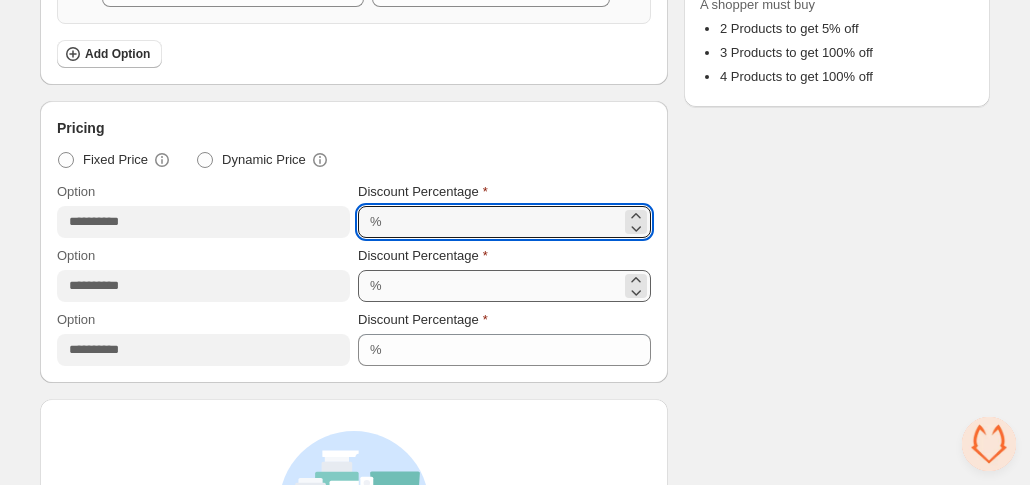 type on "*" 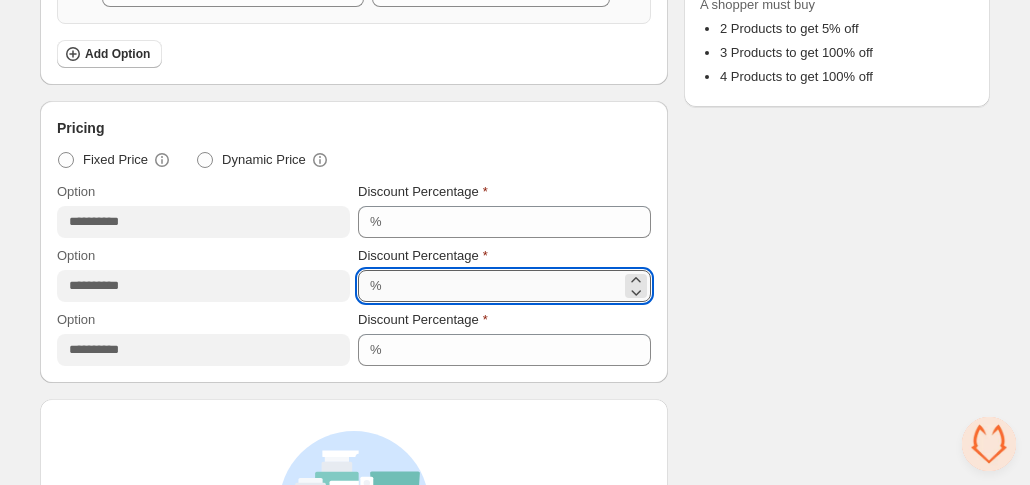 click on "***" at bounding box center [504, 286] 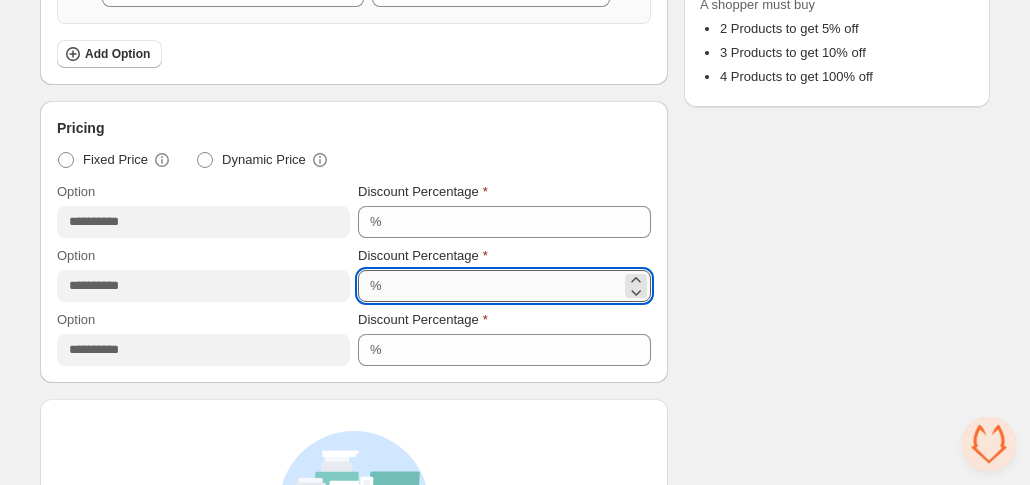 type on "*" 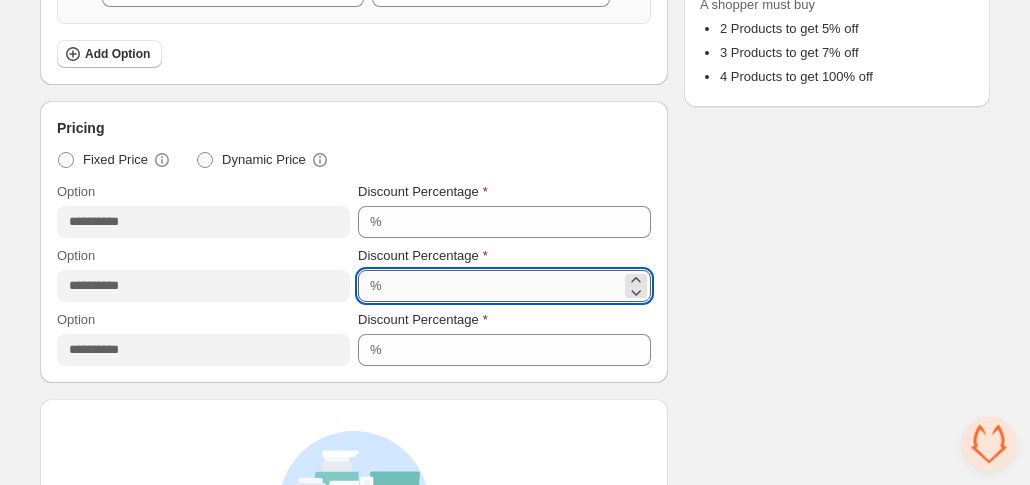 type on "*" 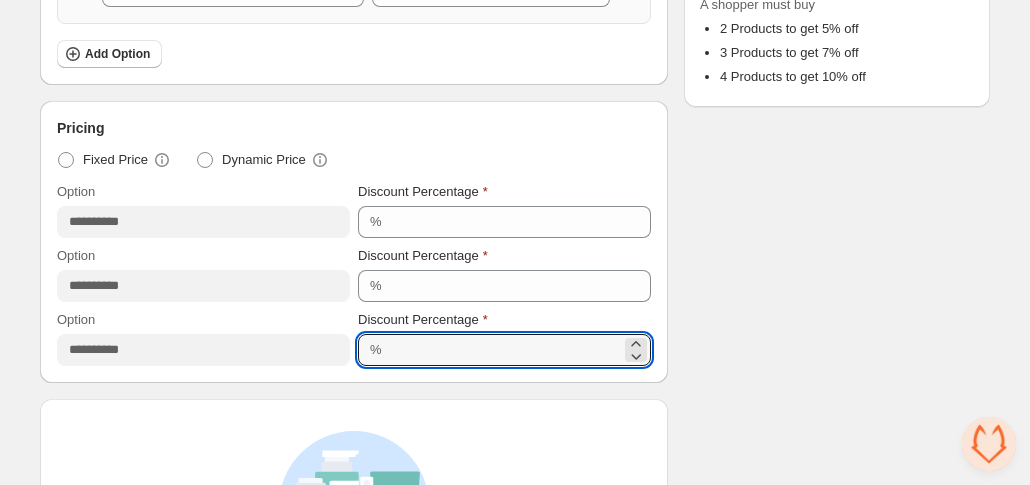 type on "**" 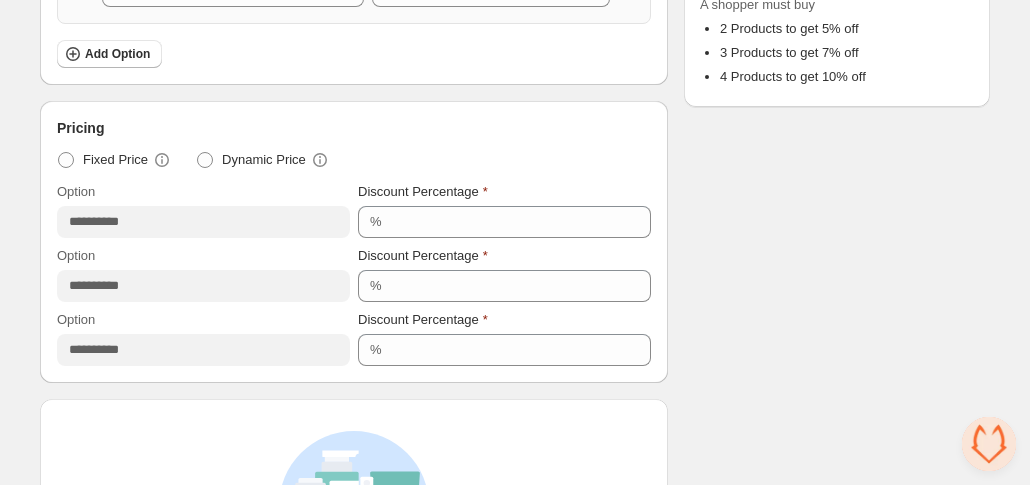 click on "Checklist Campaign Name must not be empty Title must not be empty At least 1 product must be selected per category All options must have a valid pricing Bundle limits must be met All options must have a valid title and quantity All categories must have a valid title Status To change the bundle's status, please do so on Bundle's Shopify product page after saving the bundle Bundle Limits 0/128 Unique Products 0/420 Variants Across Bundle Summary A shopper must buy 2 Products to get 5% off 3 Products to get 7% off 4 Products to get 10% off" at bounding box center (837, 223) 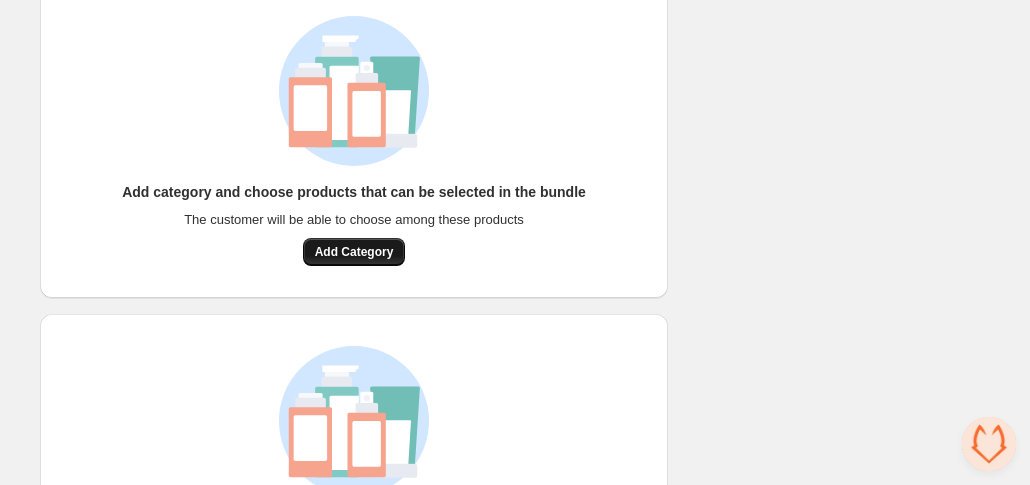 scroll, scrollTop: 1114, scrollLeft: 0, axis: vertical 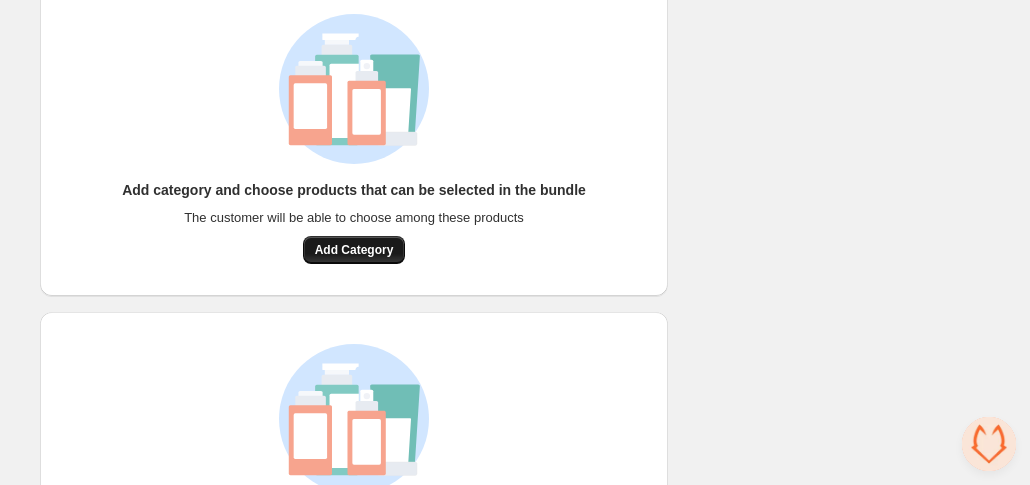click on "Add Category" at bounding box center [354, 250] 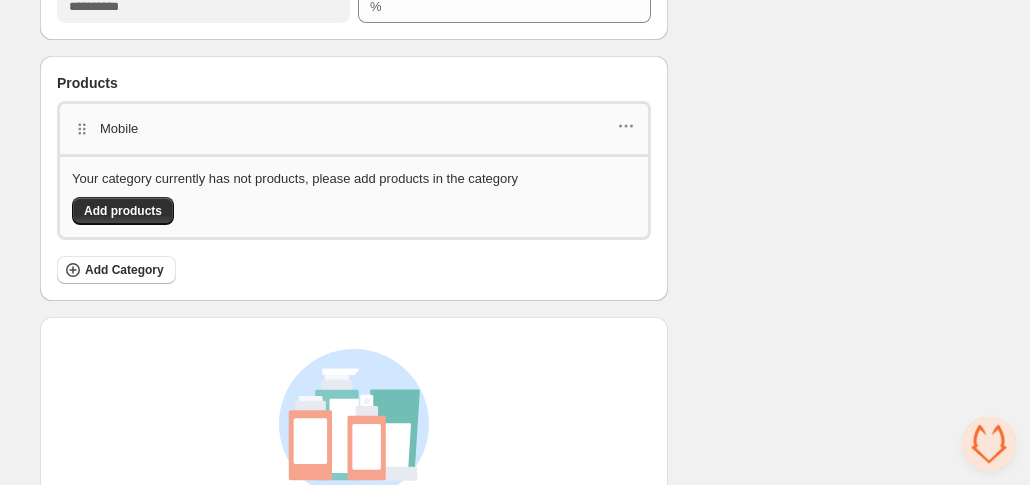scroll, scrollTop: 1068, scrollLeft: 0, axis: vertical 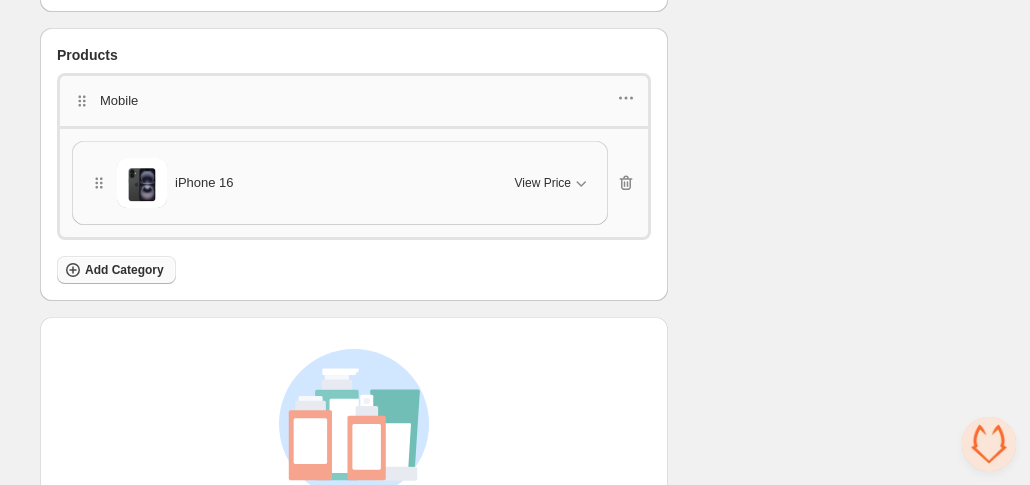 click on "Add Category" at bounding box center [116, 270] 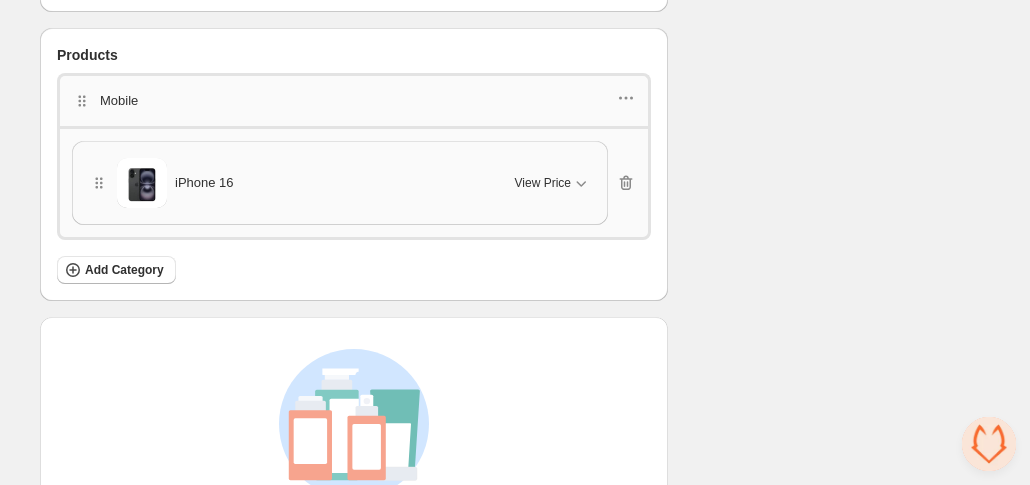 click on "Mobile" at bounding box center [119, 101] 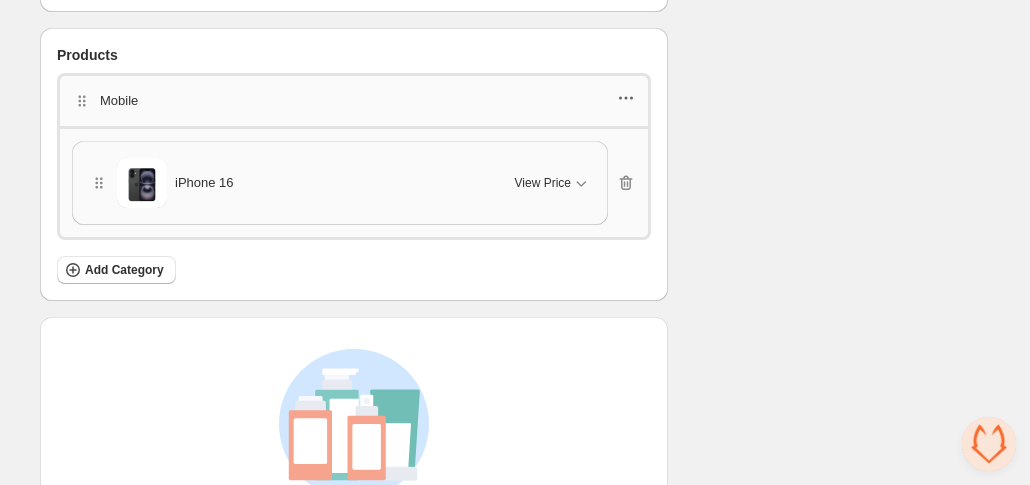click 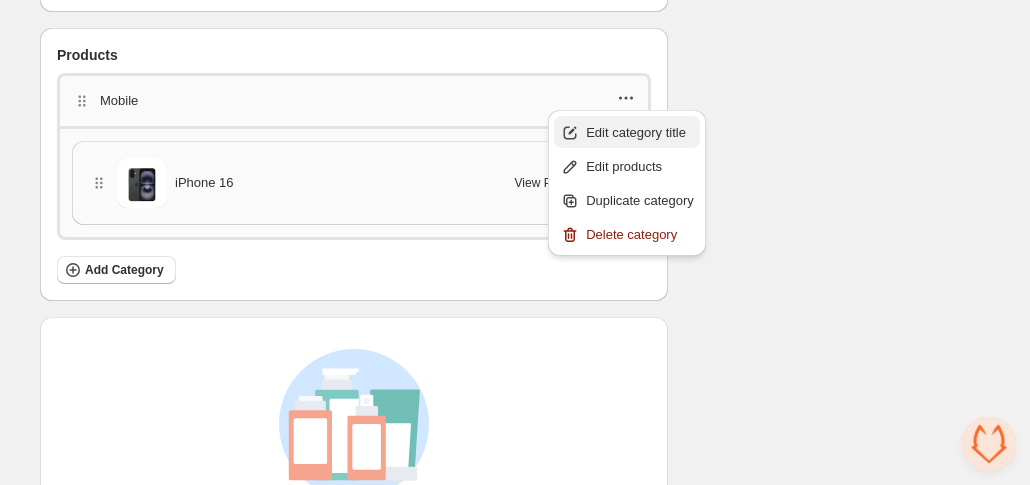 click on "Edit category title" at bounding box center (640, 133) 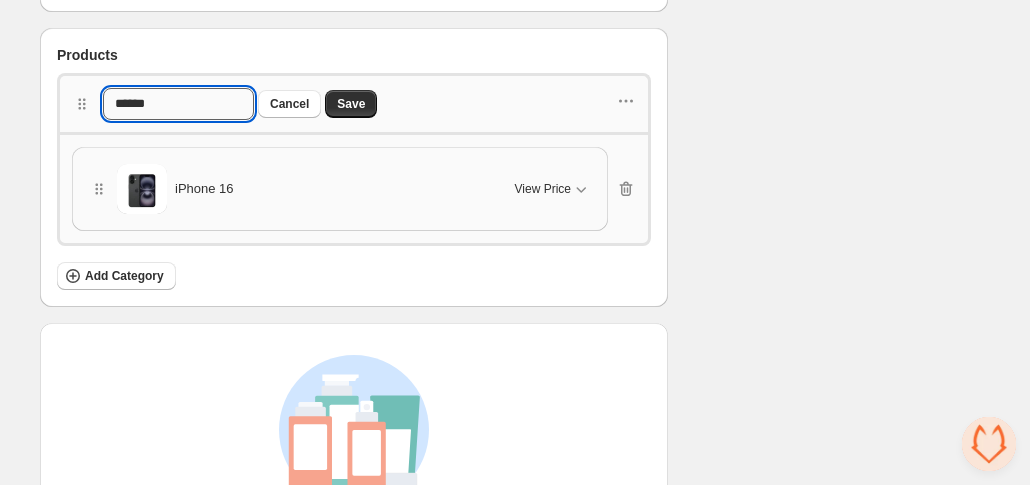 click on "******" at bounding box center [178, 104] 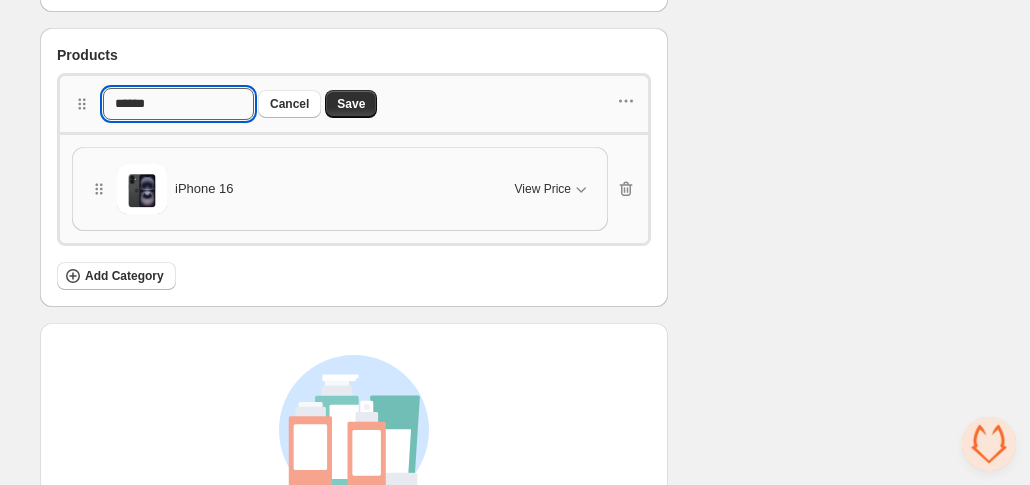 type on "*" 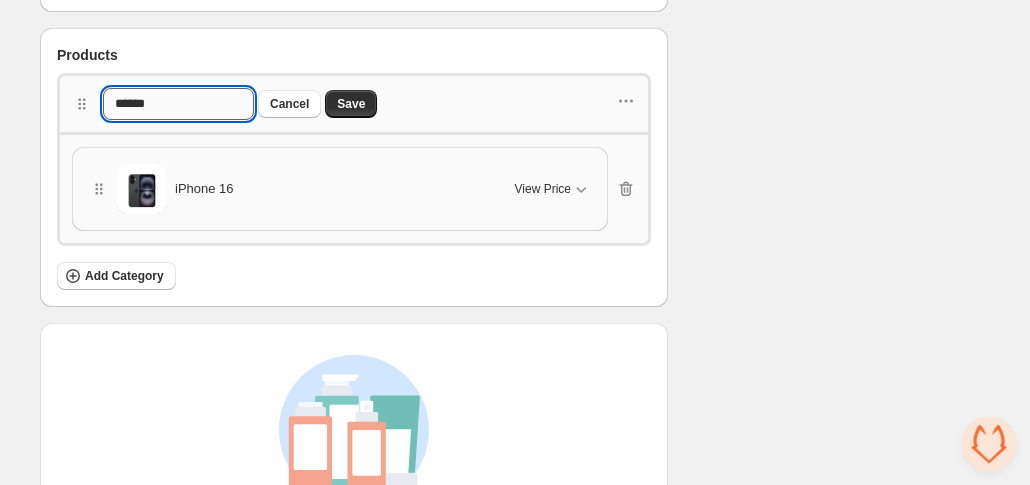 type on "******" 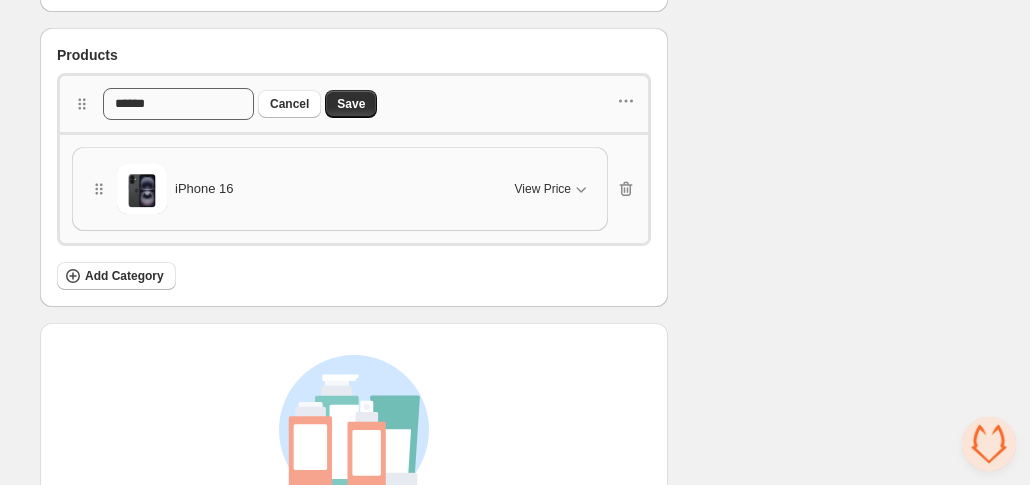 click on "Save" at bounding box center (351, 104) 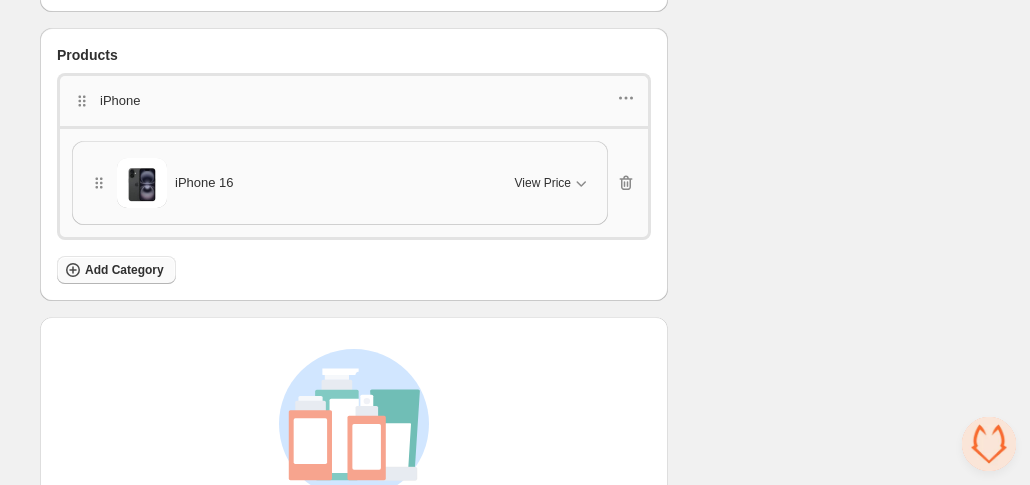 click on "Add Category" at bounding box center [124, 270] 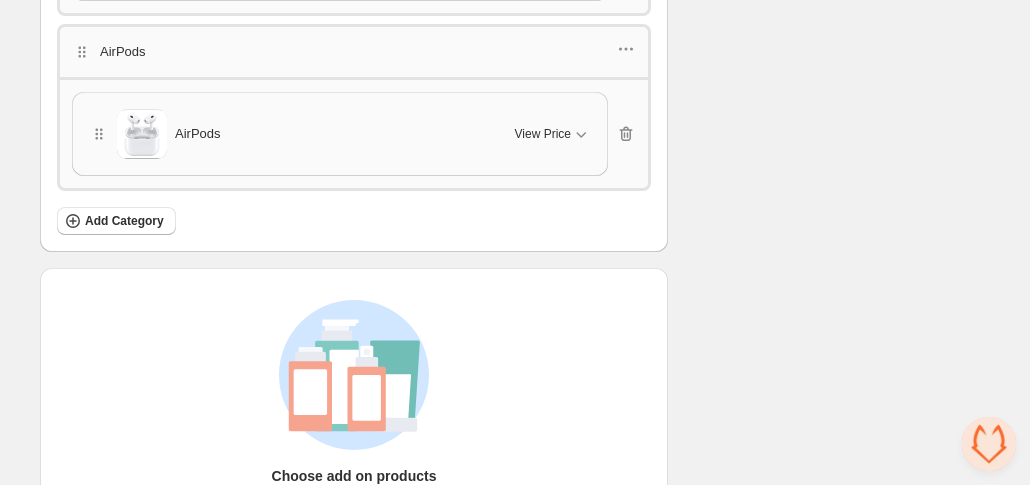 scroll, scrollTop: 1294, scrollLeft: 0, axis: vertical 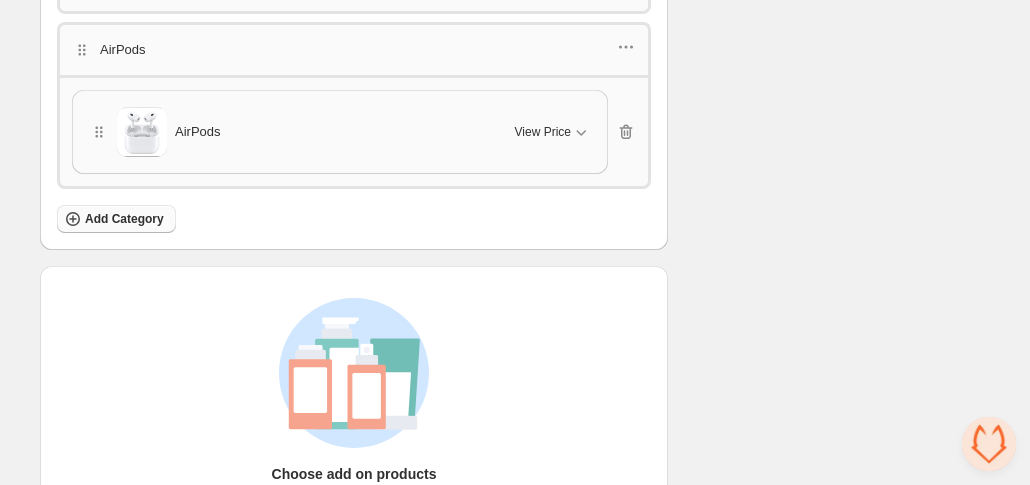 click on "Add Category" at bounding box center (116, 219) 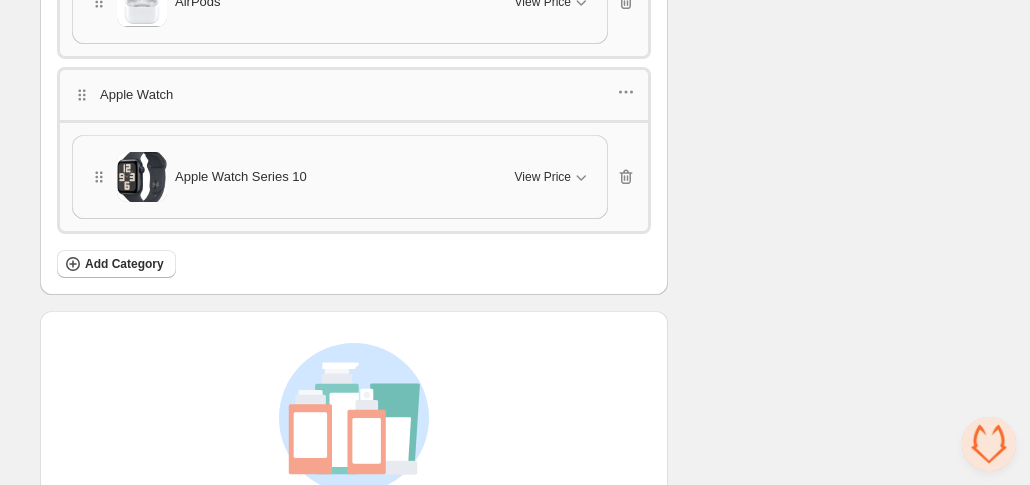 scroll, scrollTop: 1425, scrollLeft: 0, axis: vertical 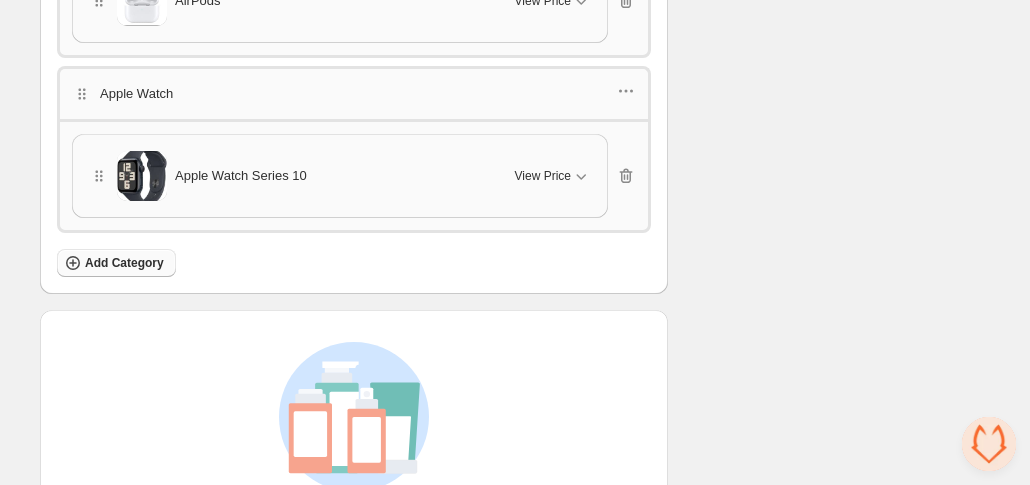 click on "Add Category" at bounding box center (124, 263) 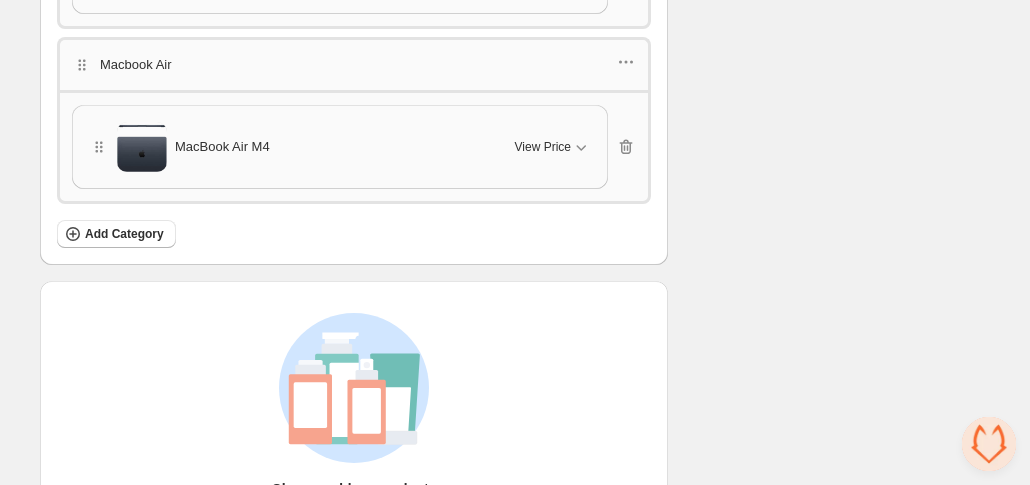 scroll, scrollTop: 1735, scrollLeft: 0, axis: vertical 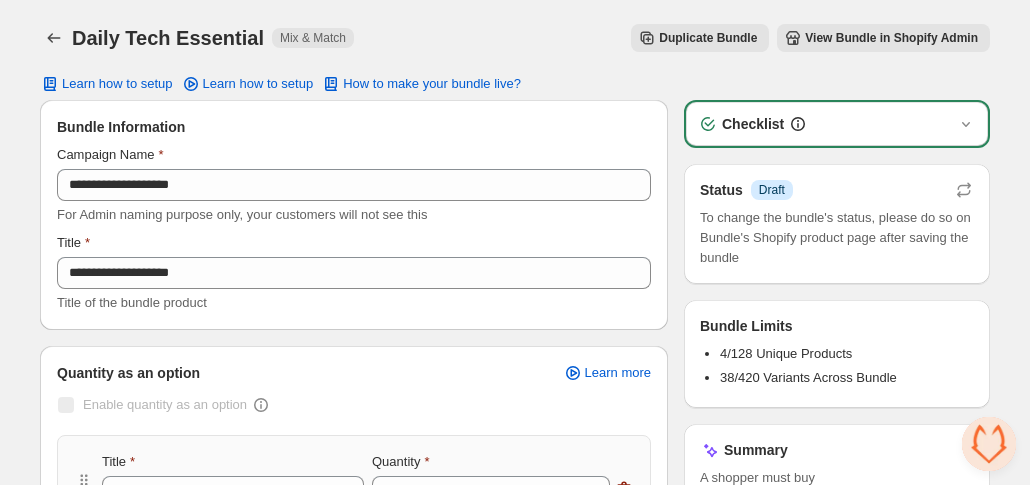 click on "Daily Tech Essential. This page is ready Daily Tech Essential Mix & Match Duplicate Bundle View Bundle in Shopify Admin More actions Duplicate Bundle View Bundle in Shopify Admin" at bounding box center [515, 38] 